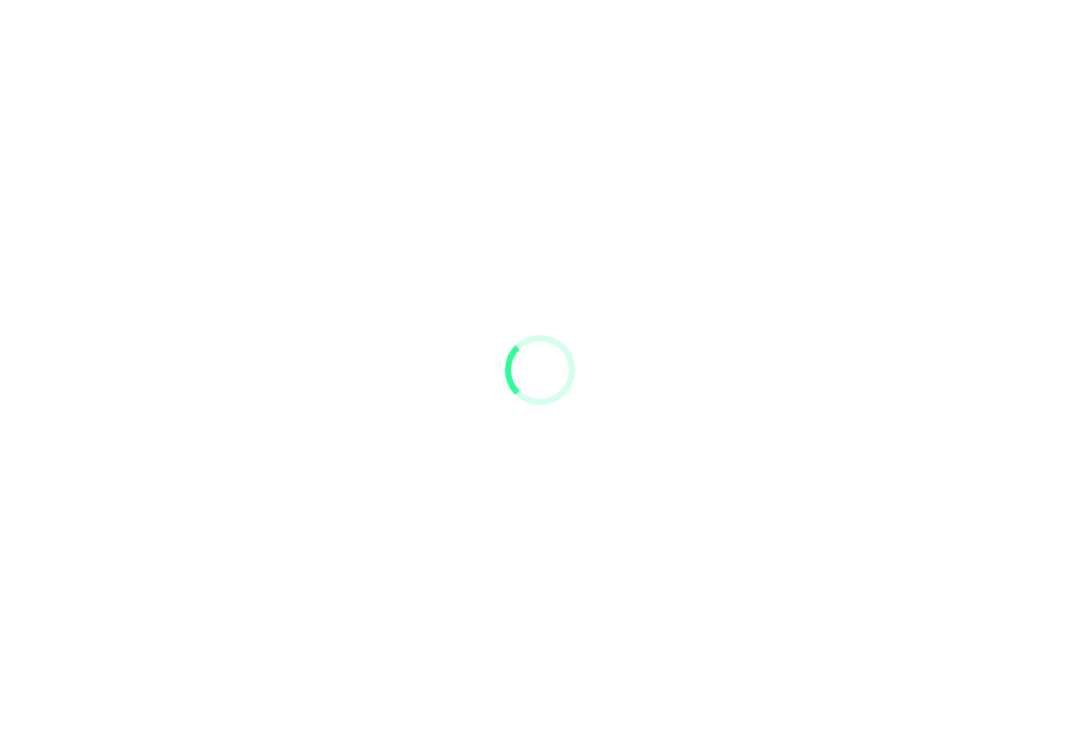 scroll, scrollTop: 0, scrollLeft: 0, axis: both 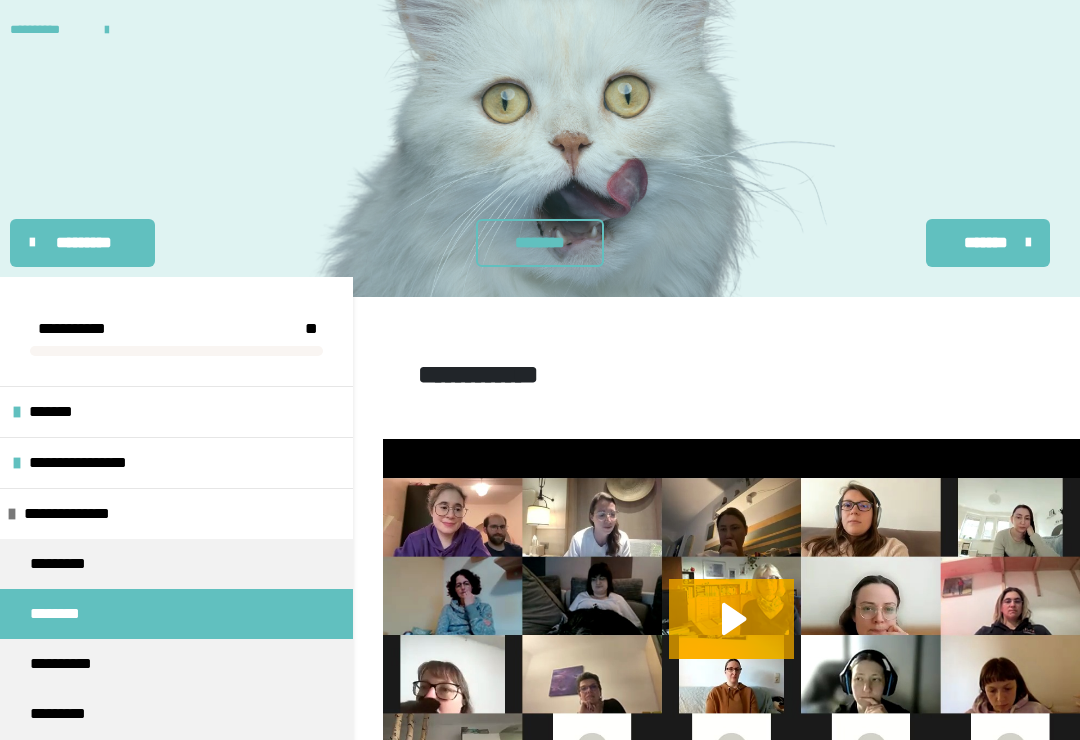 click on "**********" at bounding box center (47, 29) 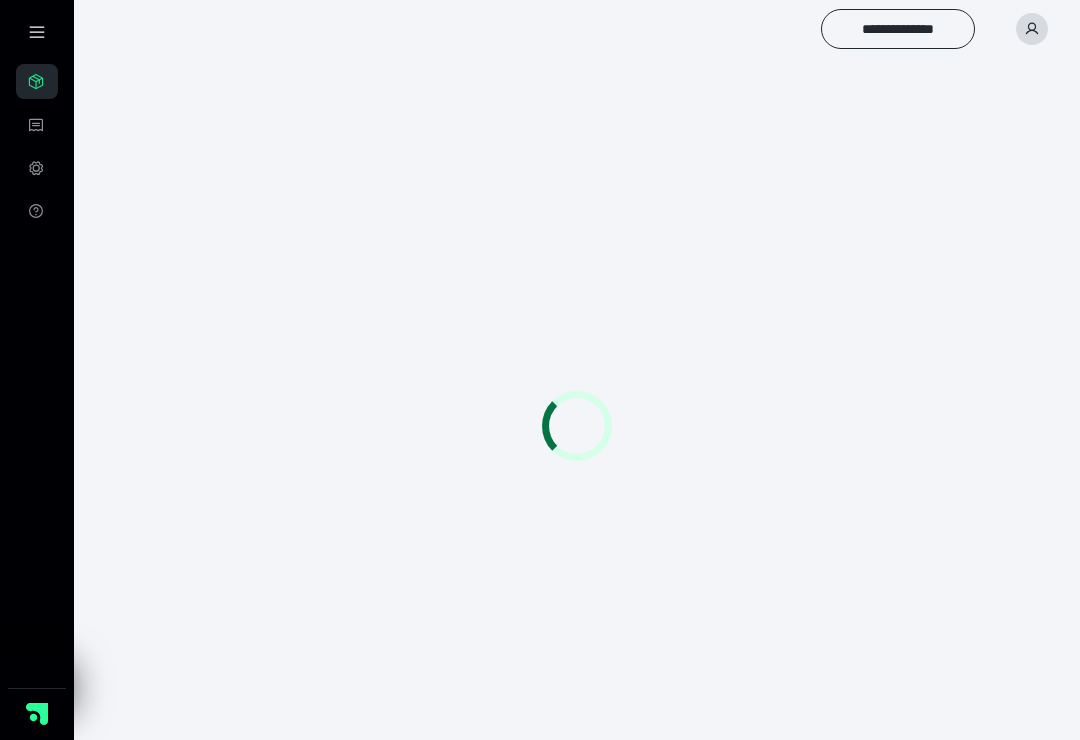 scroll, scrollTop: 0, scrollLeft: 0, axis: both 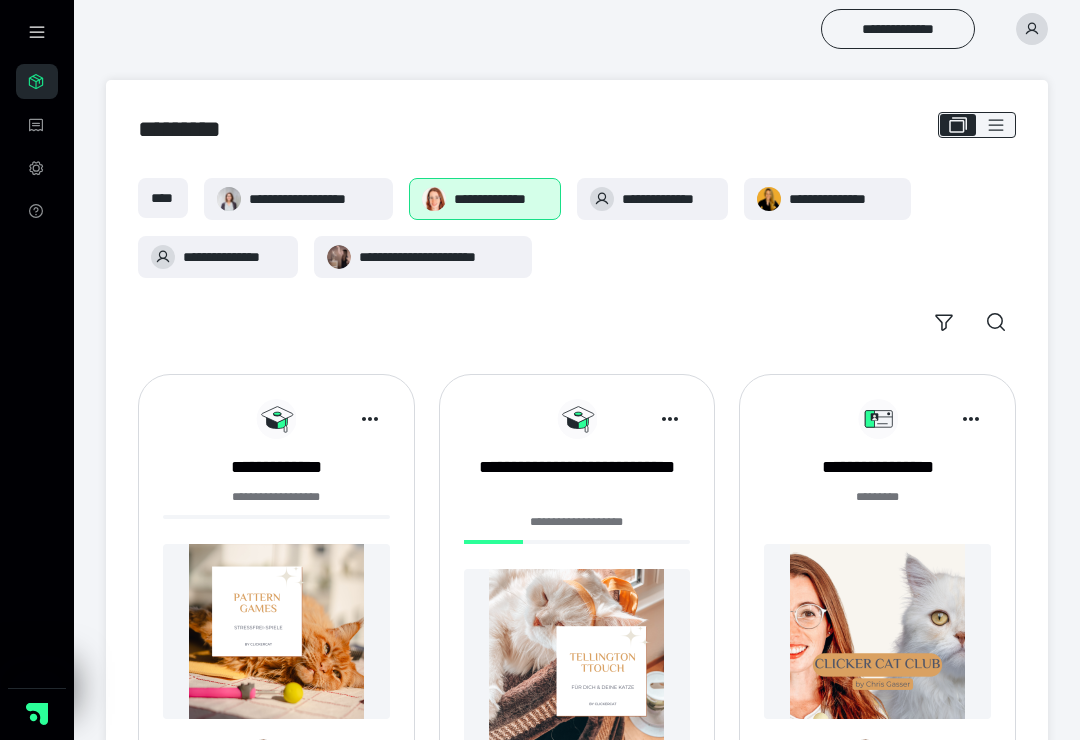 click on "**********" at bounding box center [485, 199] 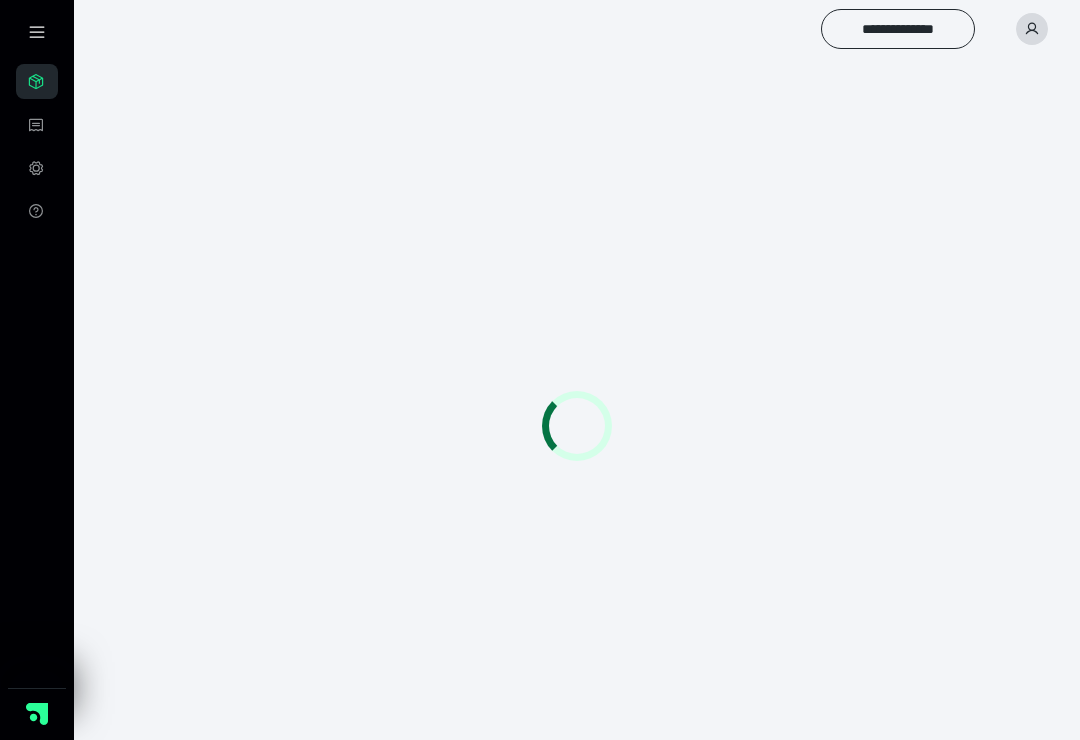 scroll, scrollTop: 0, scrollLeft: 0, axis: both 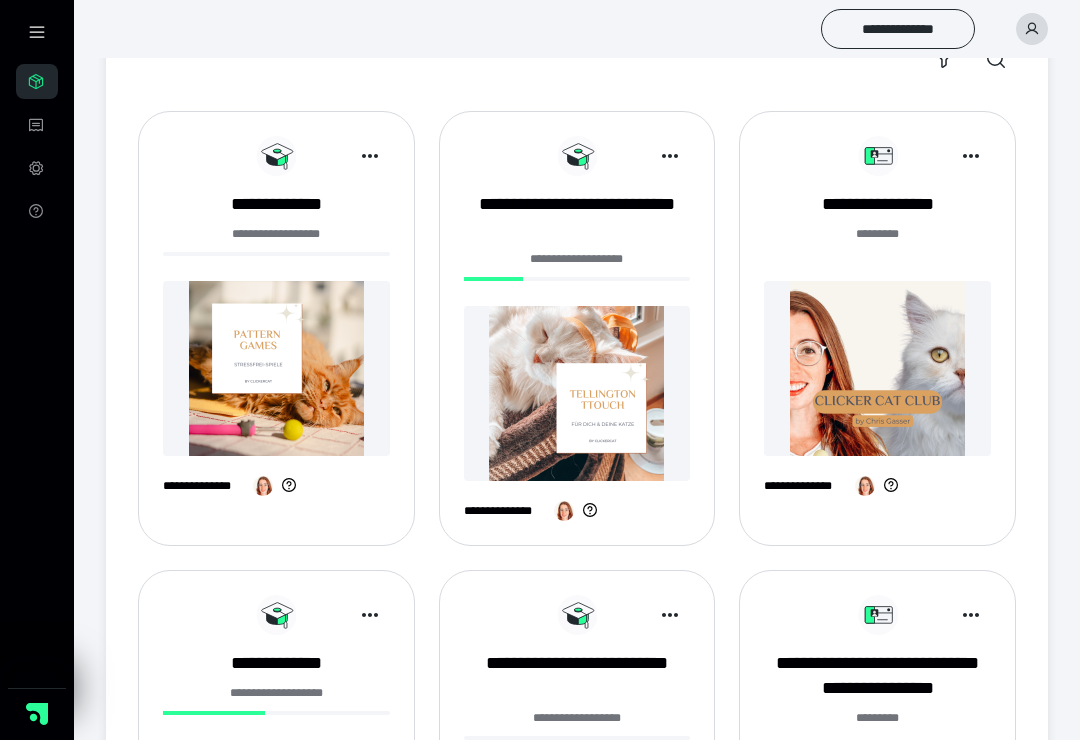 click on "*******   *" at bounding box center (877, 234) 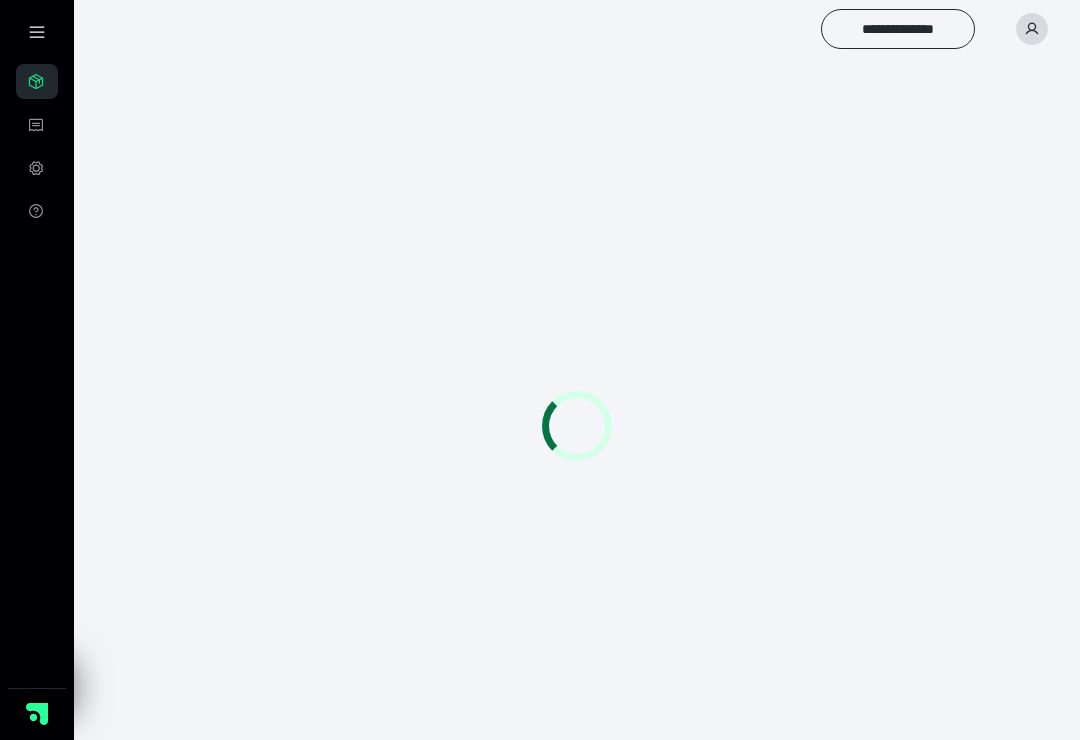 scroll, scrollTop: 0, scrollLeft: 0, axis: both 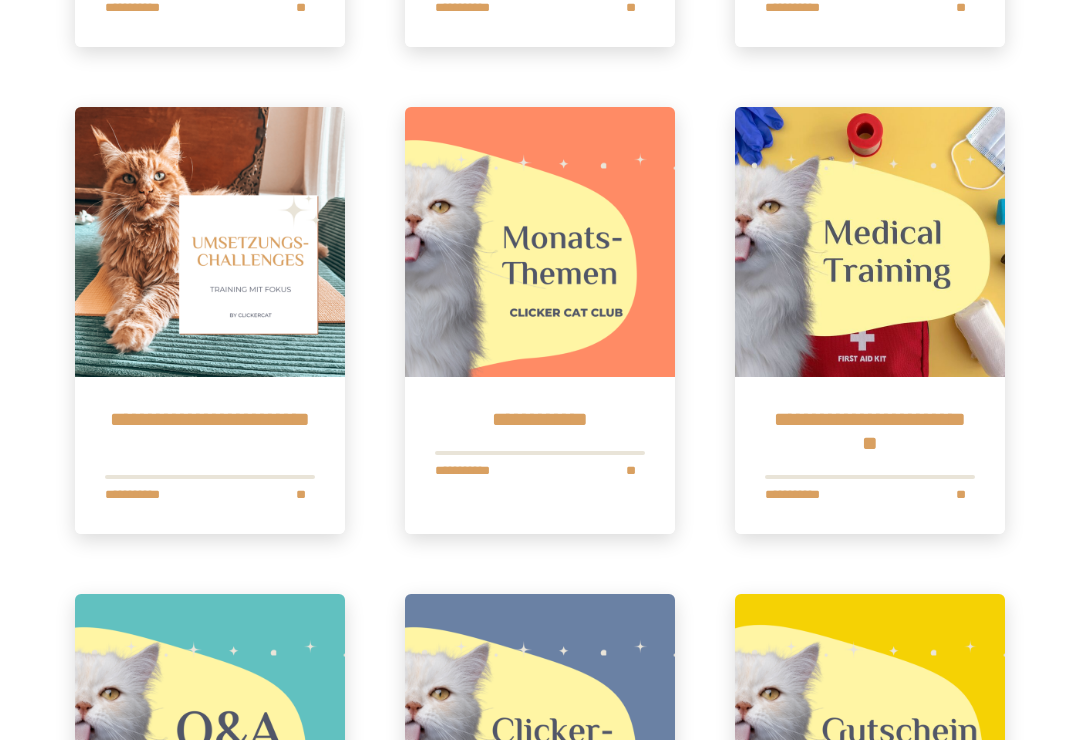 click on "**********" at bounding box center (540, 419) 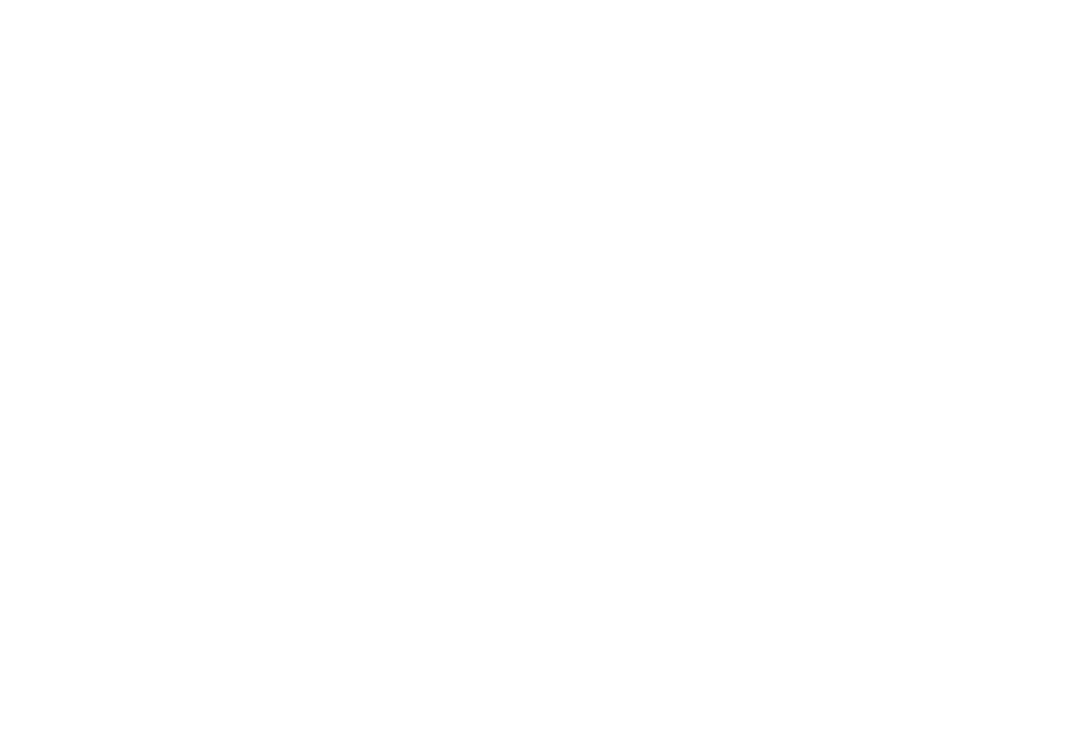 scroll, scrollTop: 0, scrollLeft: 0, axis: both 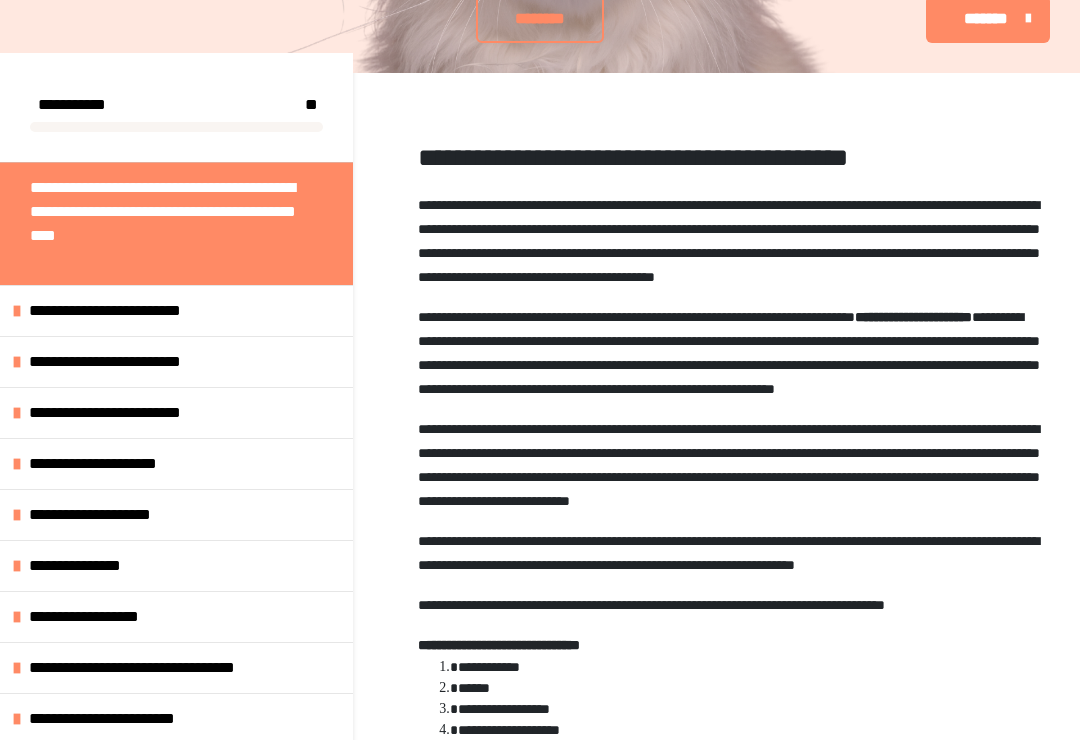 click on "**********" at bounding box center (122, 464) 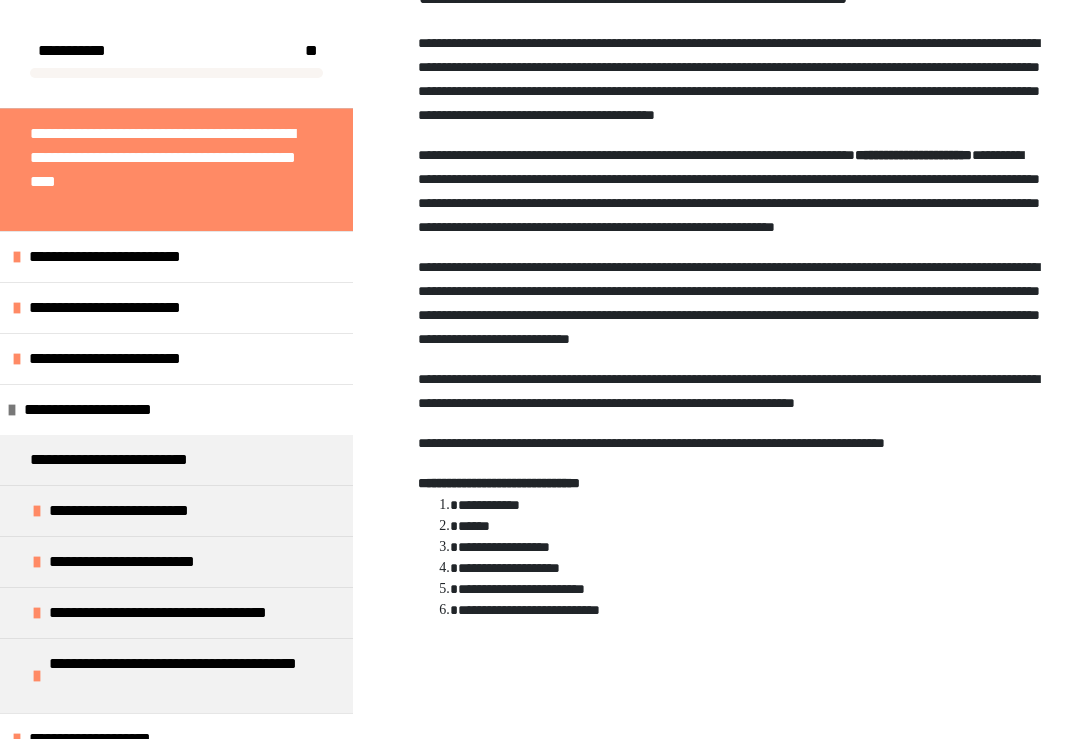scroll, scrollTop: 386, scrollLeft: 0, axis: vertical 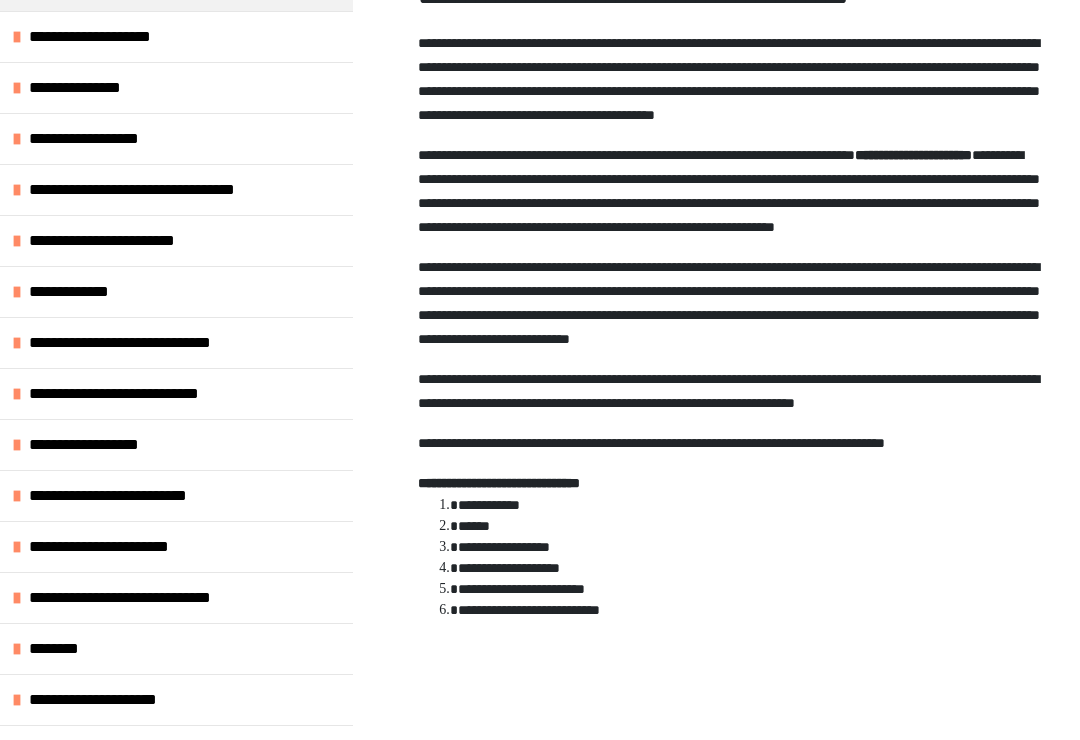 click on "**********" at bounding box center [122, 700] 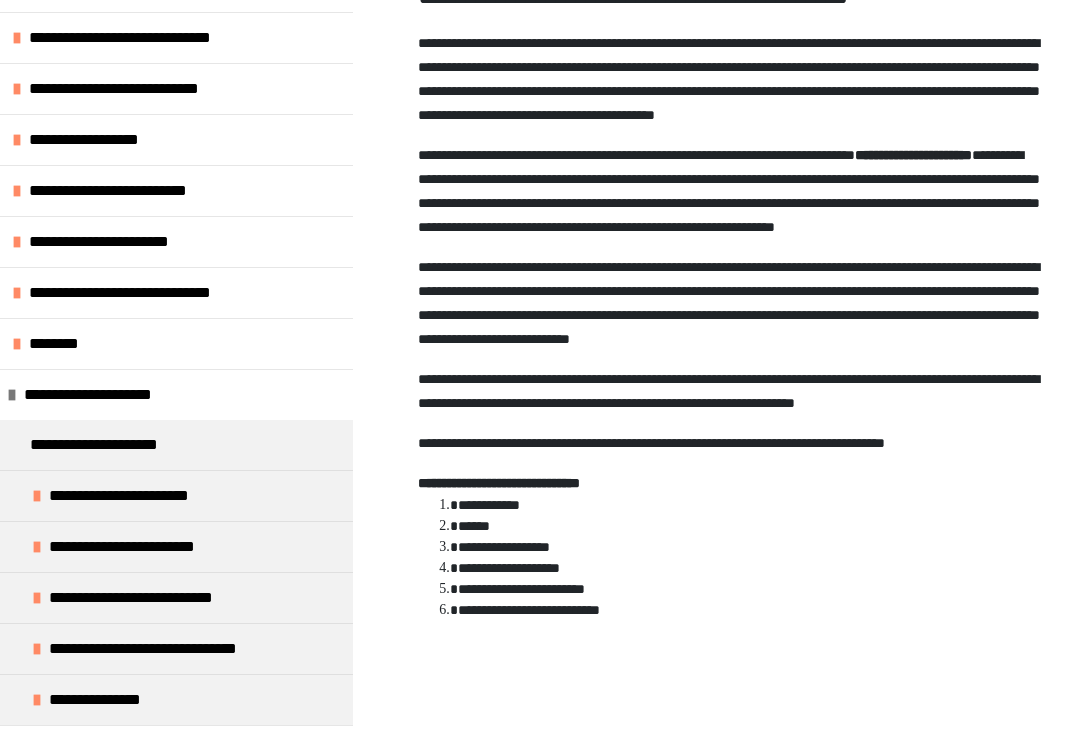 scroll, scrollTop: 1008, scrollLeft: 0, axis: vertical 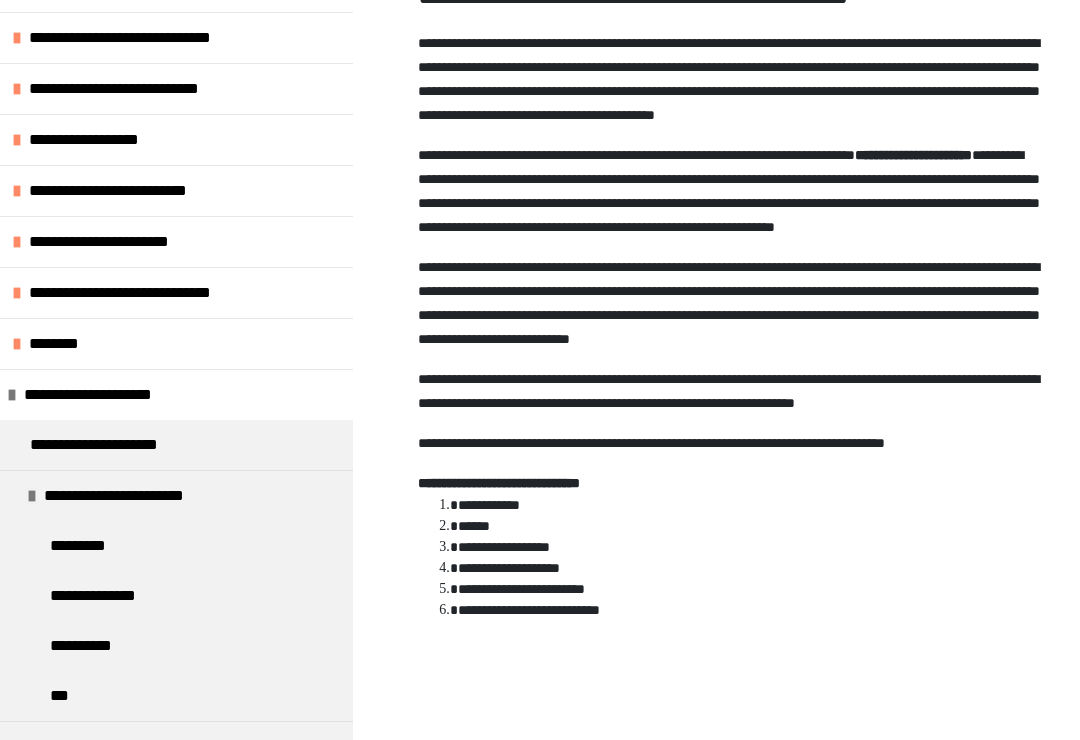 click on "**********" at bounding box center [91, 646] 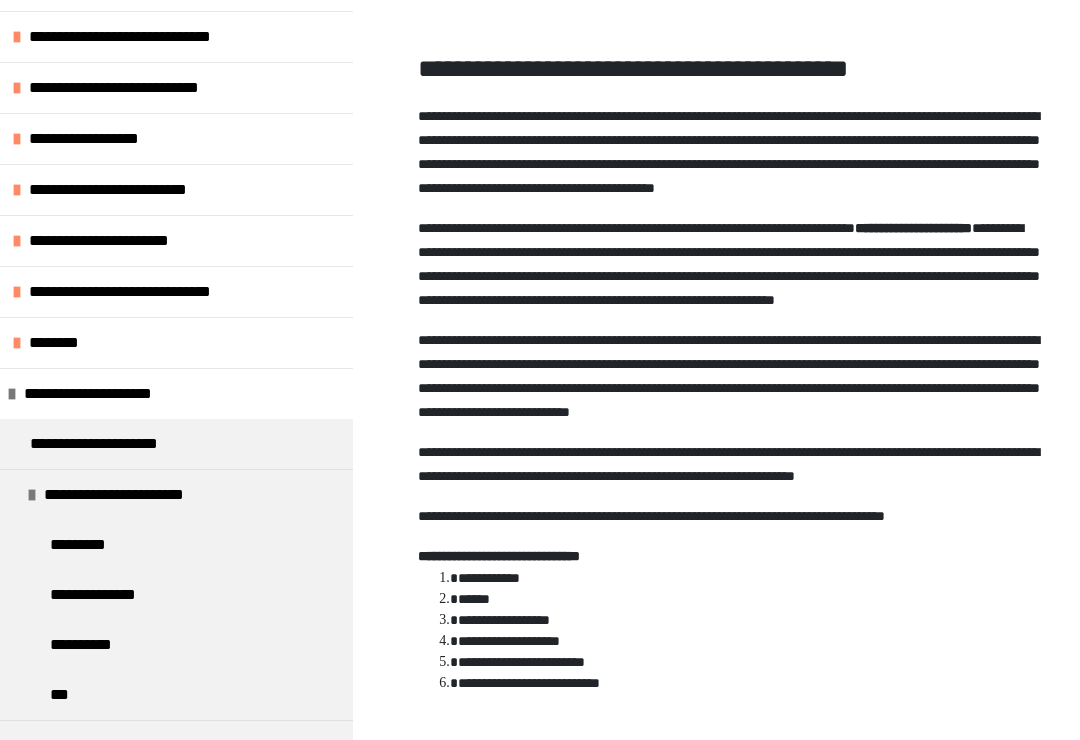 scroll, scrollTop: 318, scrollLeft: 0, axis: vertical 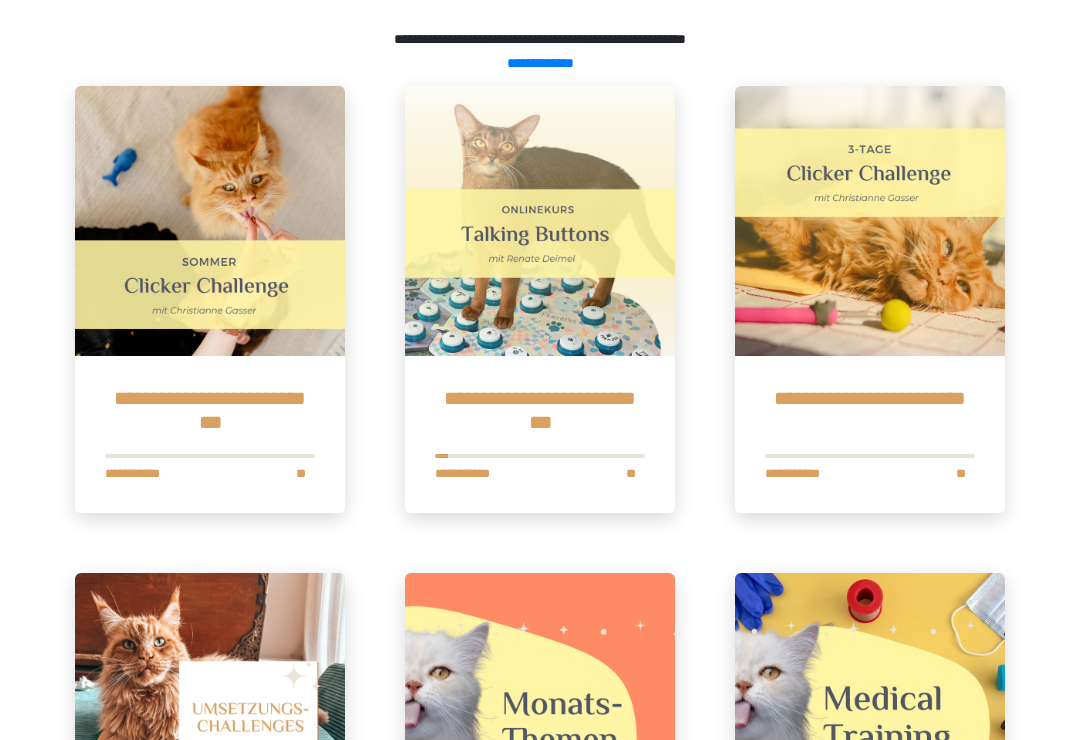 click at bounding box center (540, 221) 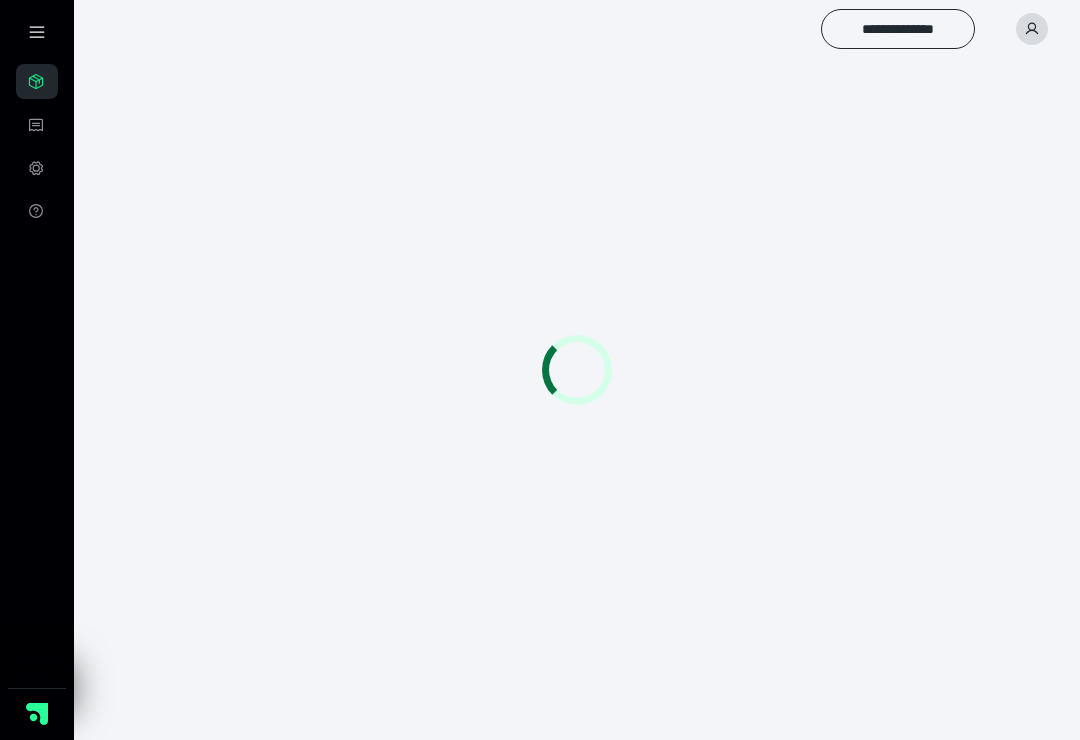 scroll, scrollTop: 0, scrollLeft: 0, axis: both 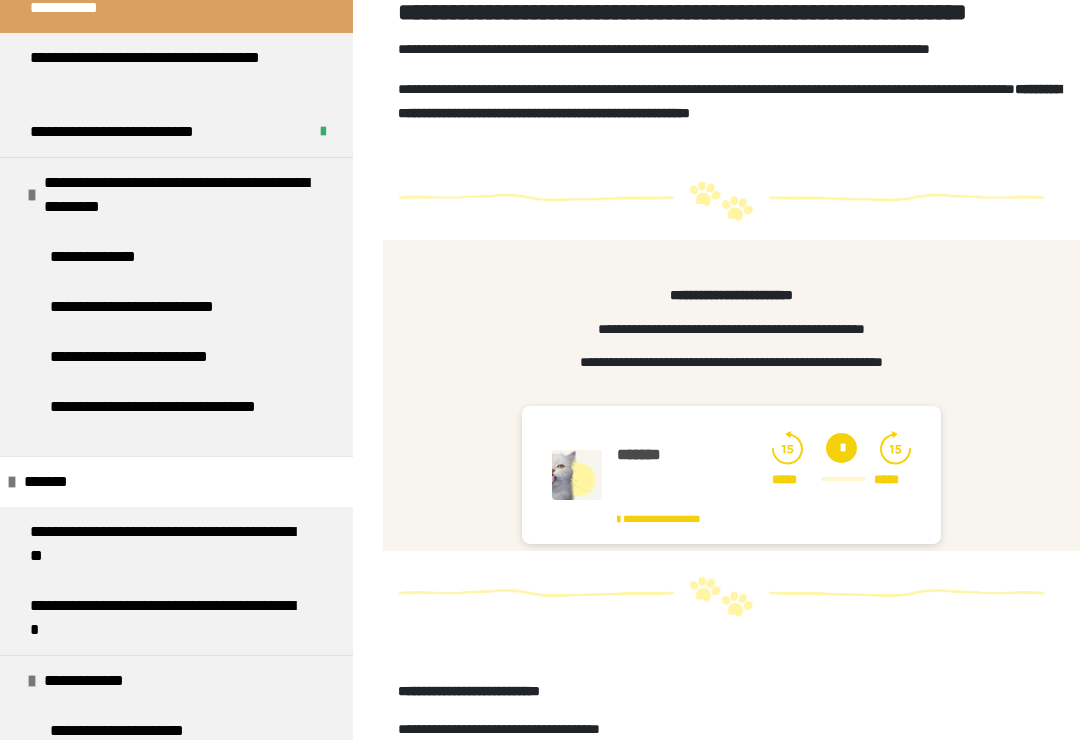 click on "**********" at bounding box center (178, 419) 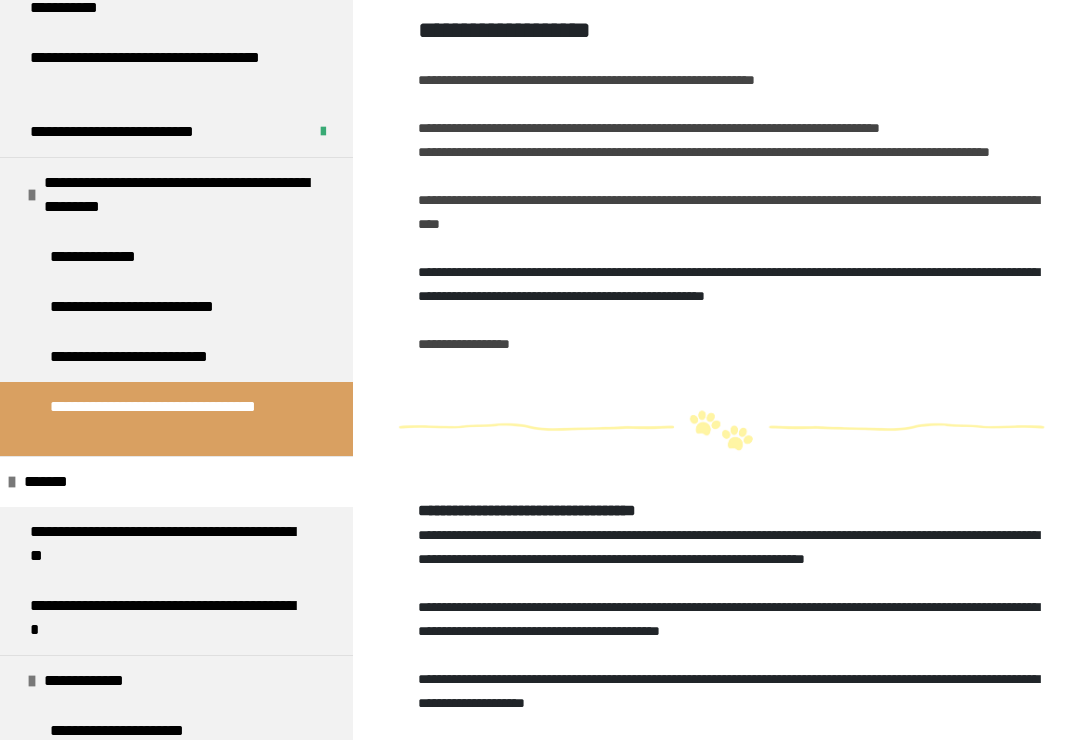 scroll, scrollTop: 186, scrollLeft: 0, axis: vertical 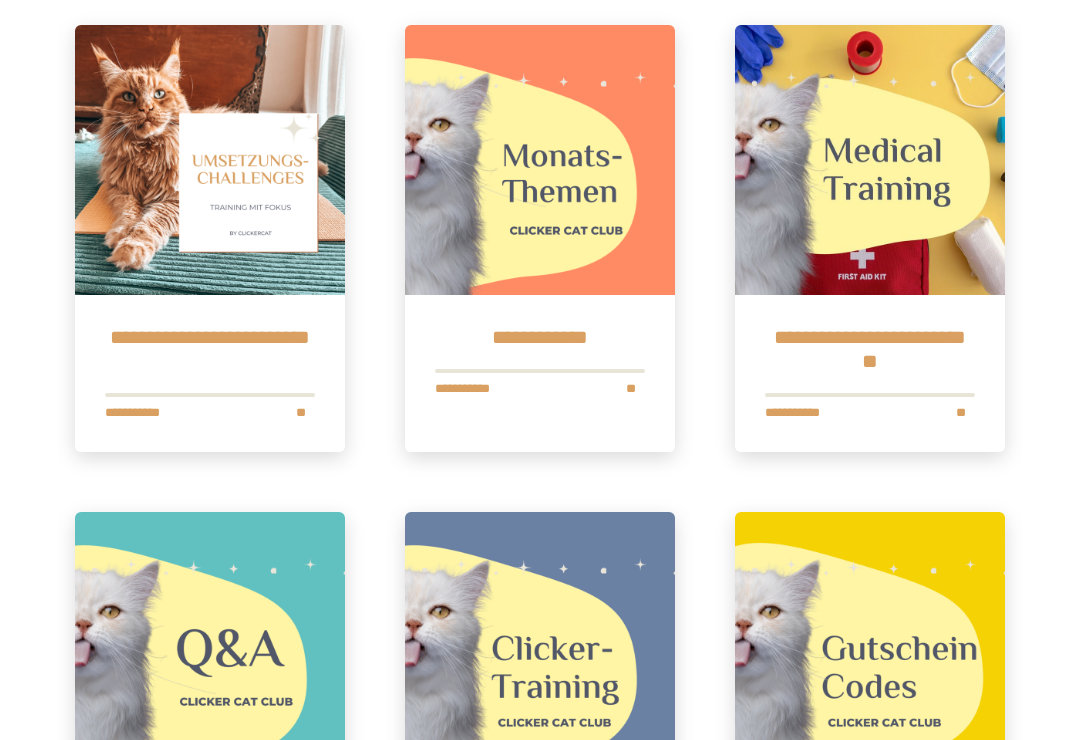 click at bounding box center [540, 161] 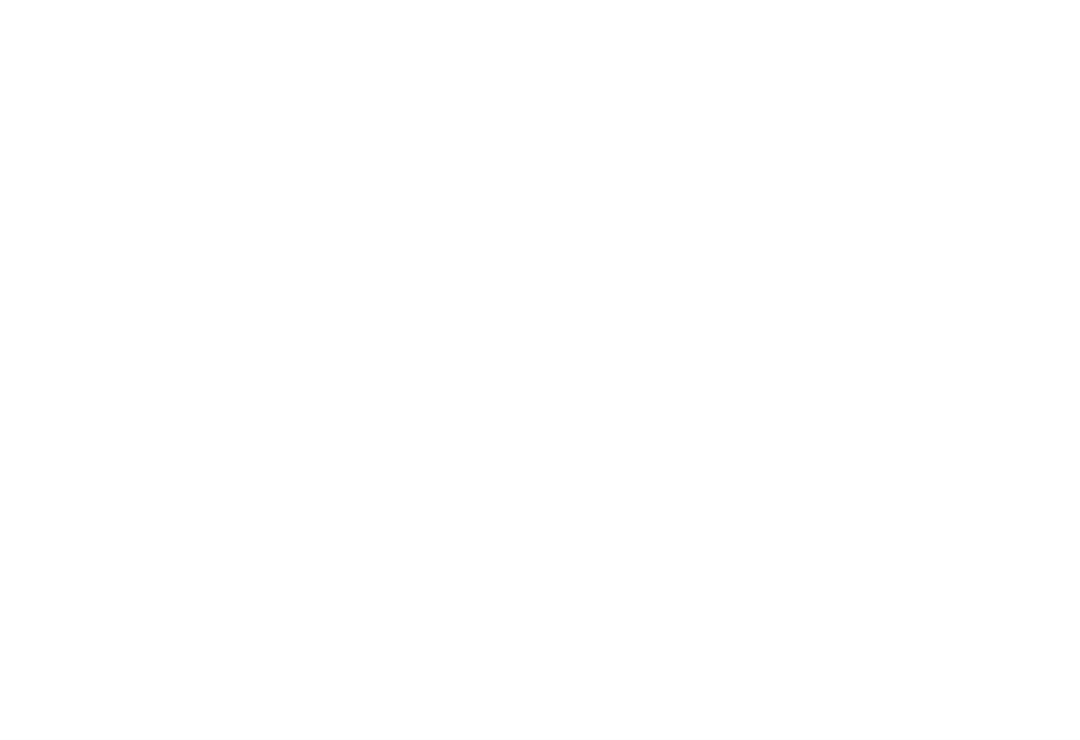 scroll, scrollTop: 0, scrollLeft: 0, axis: both 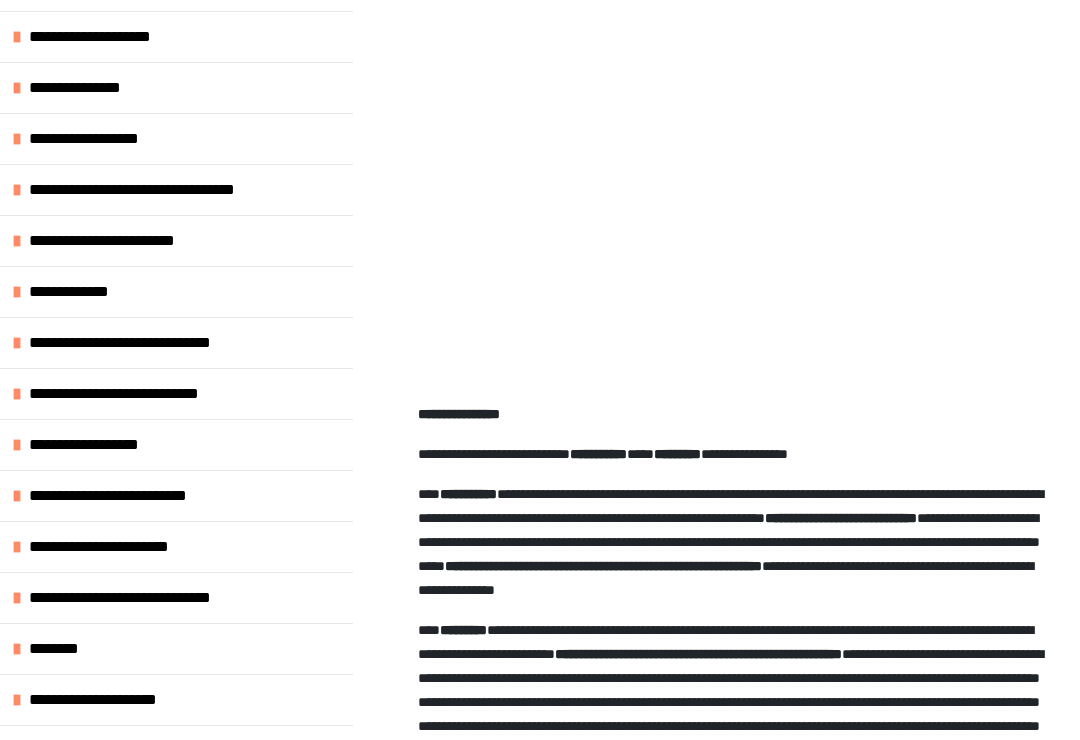 click on "**********" at bounding box center (122, 700) 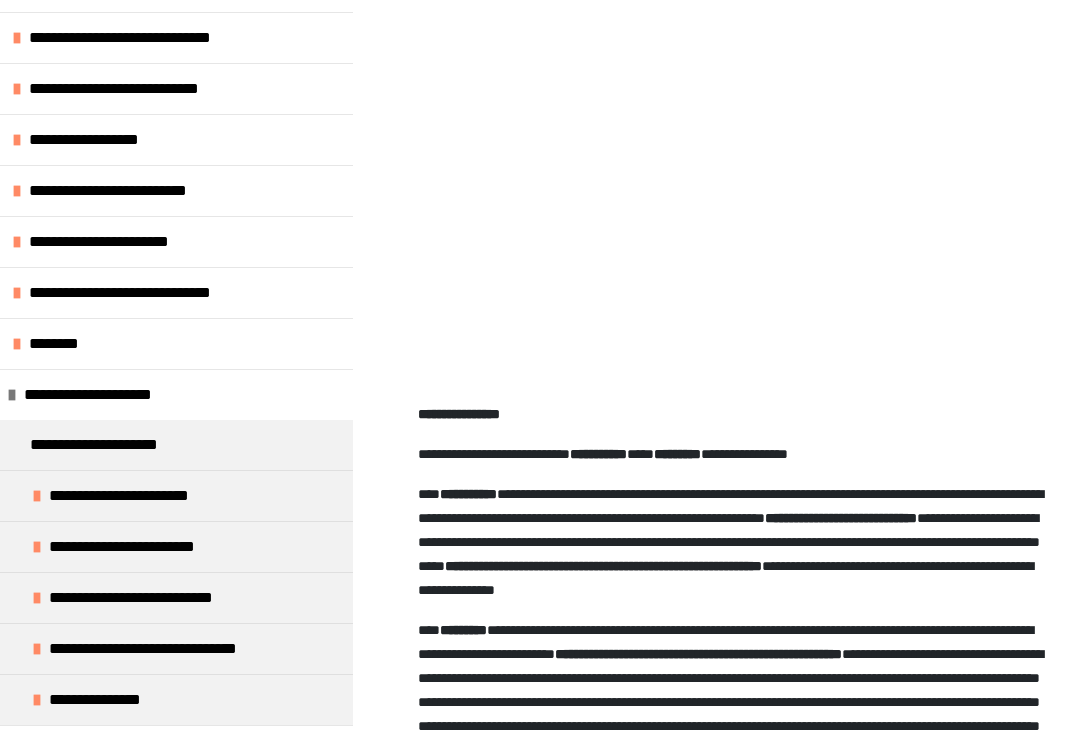 scroll, scrollTop: 730, scrollLeft: 0, axis: vertical 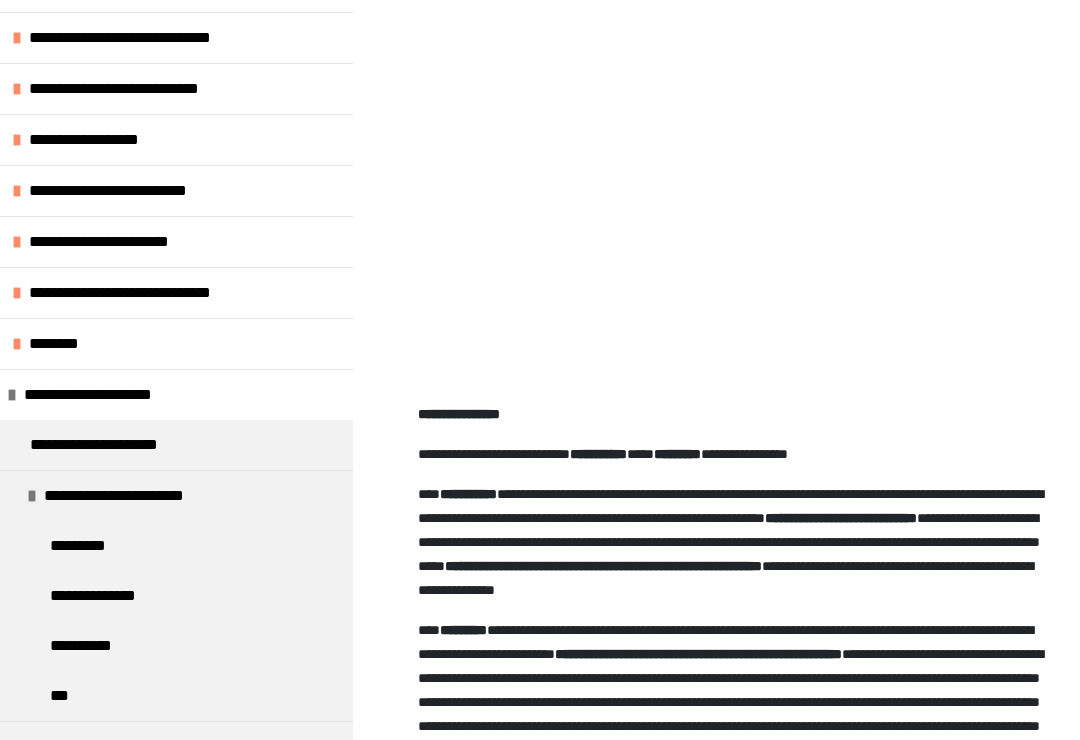 click on "**********" at bounding box center (176, 646) 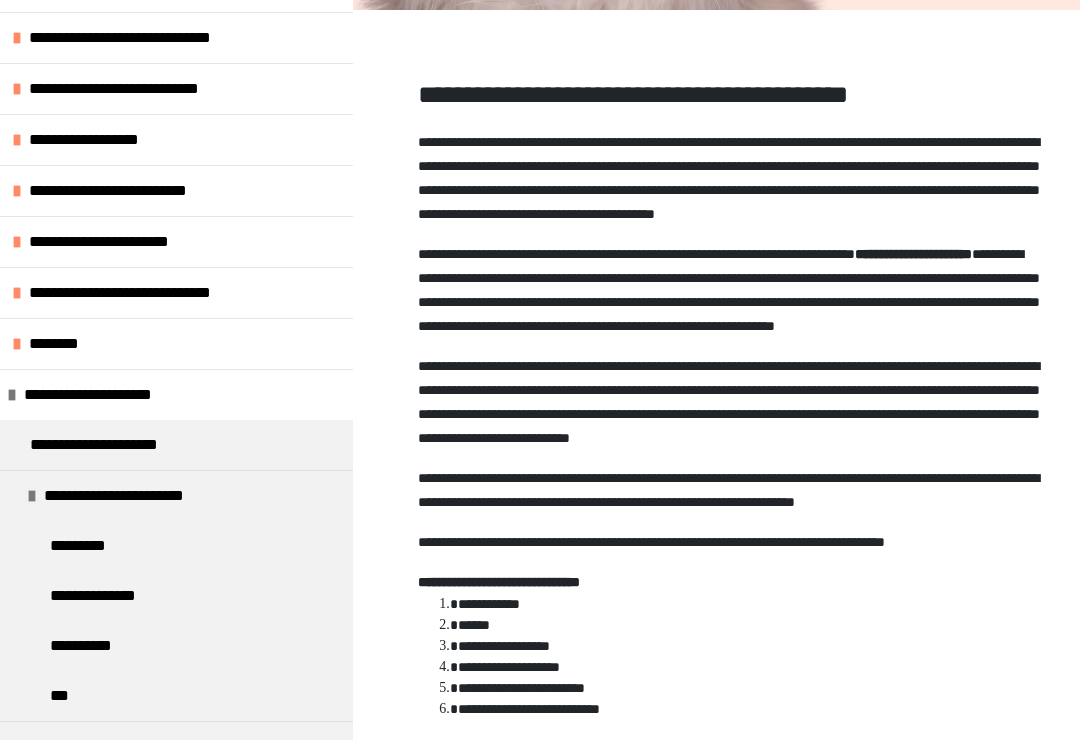 click on "**********" at bounding box center (176, 646) 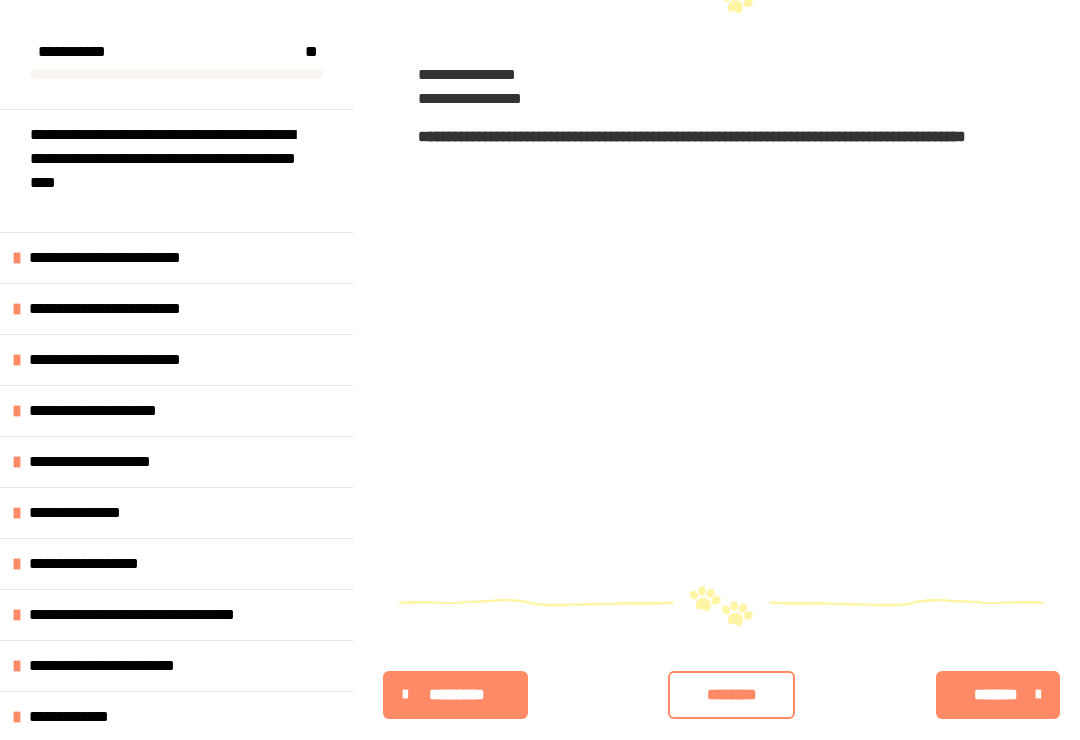 scroll, scrollTop: 1944, scrollLeft: 0, axis: vertical 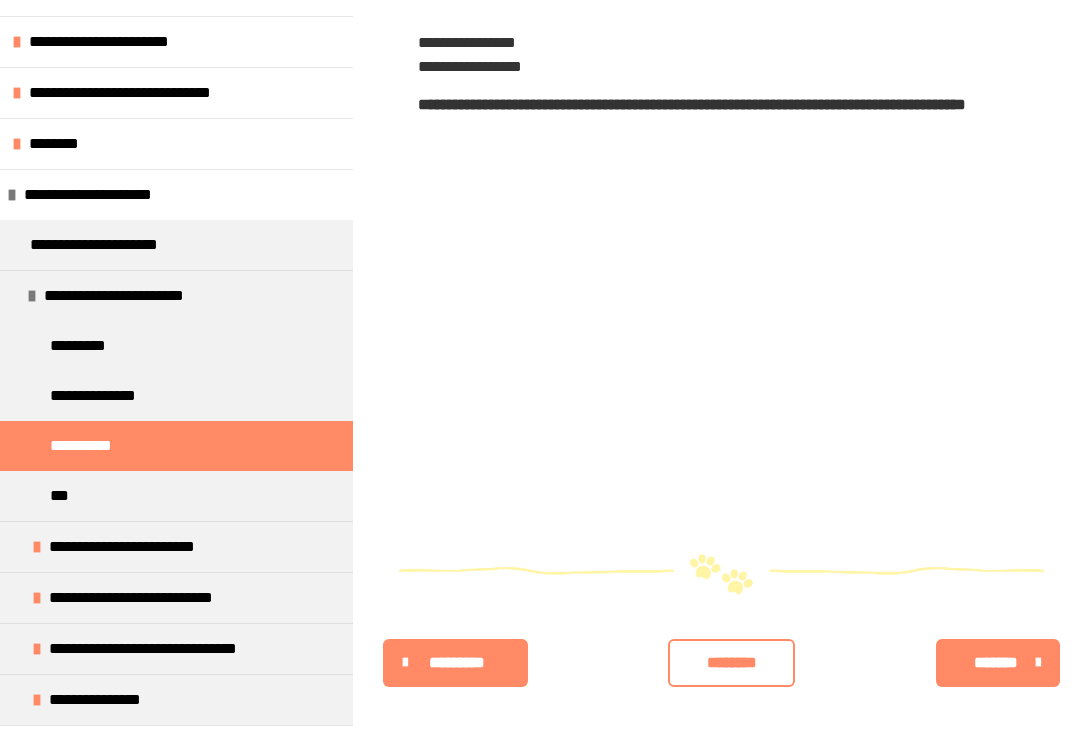 click on "**********" at bounding box center (138, 547) 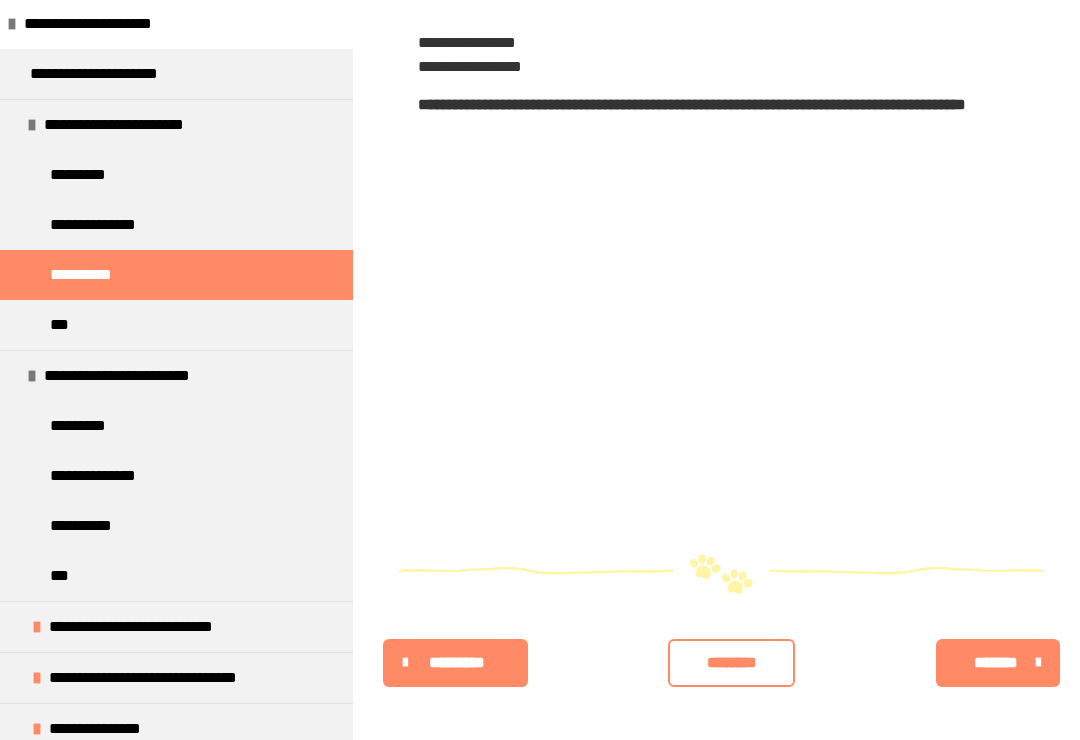 scroll, scrollTop: 1103, scrollLeft: 0, axis: vertical 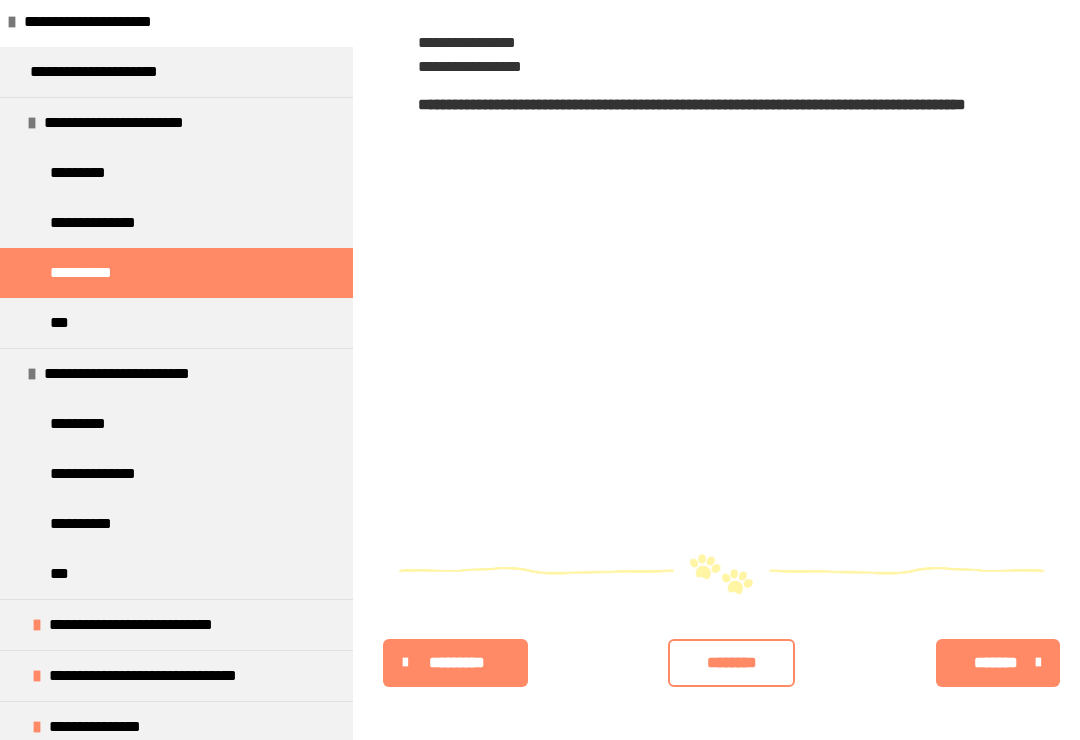 click on "**********" at bounding box center (176, 524) 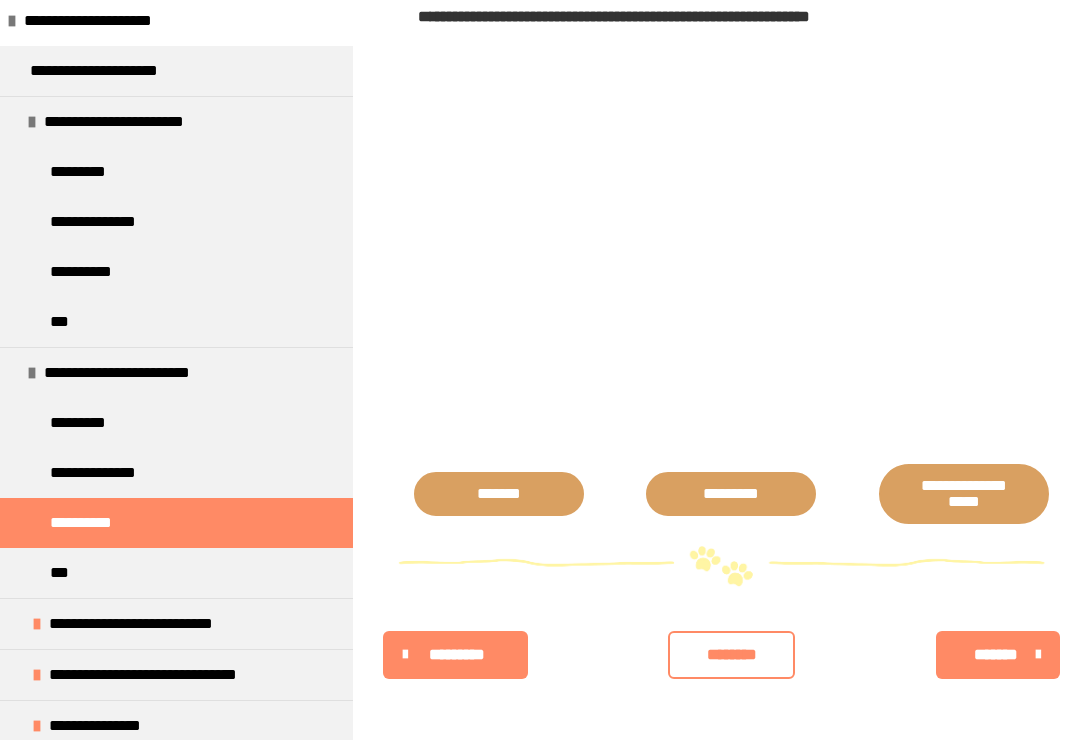 scroll, scrollTop: 2168, scrollLeft: 0, axis: vertical 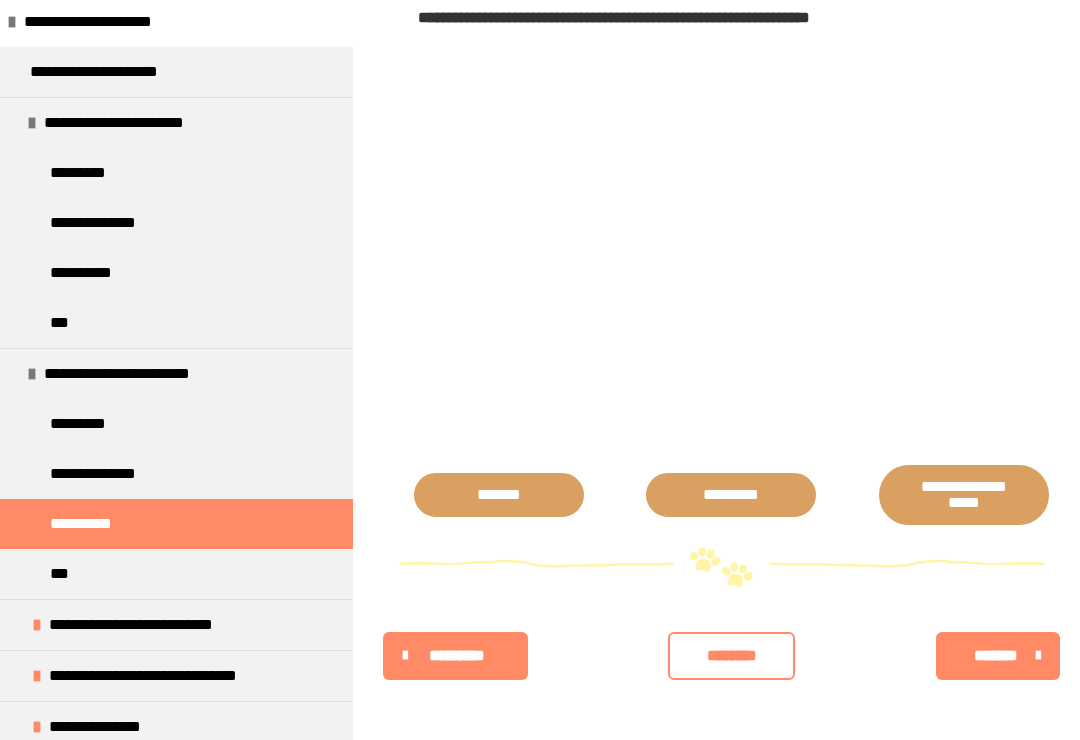 click on "**********" at bounding box center [165, 625] 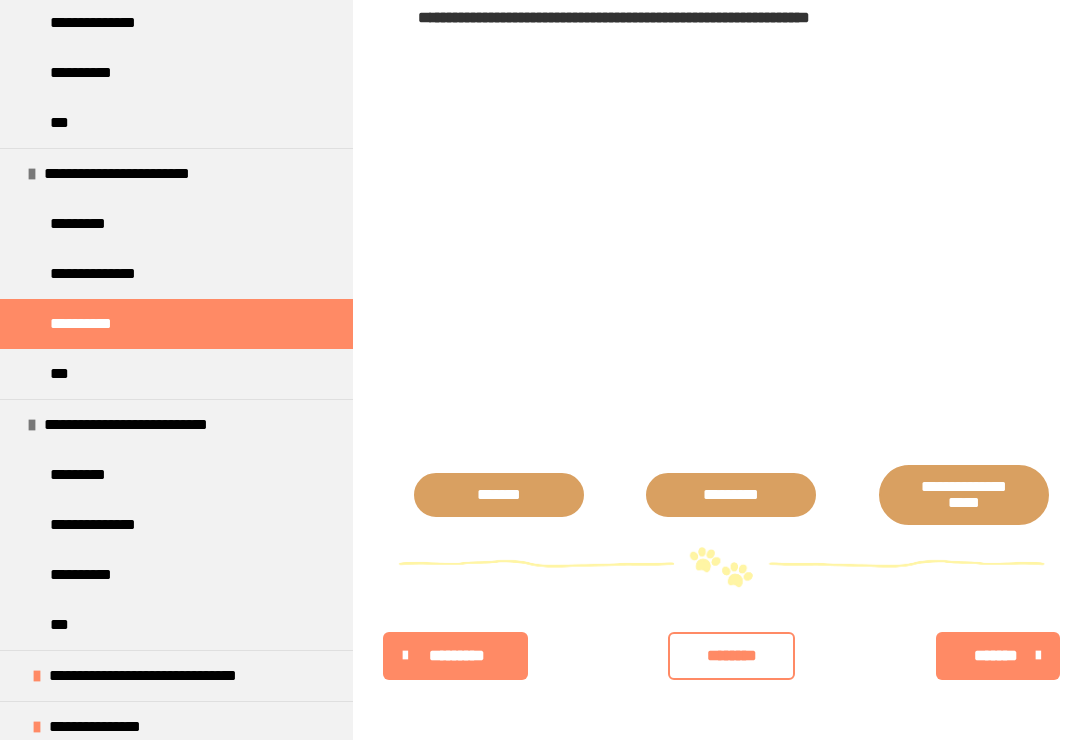 scroll, scrollTop: 1306, scrollLeft: 0, axis: vertical 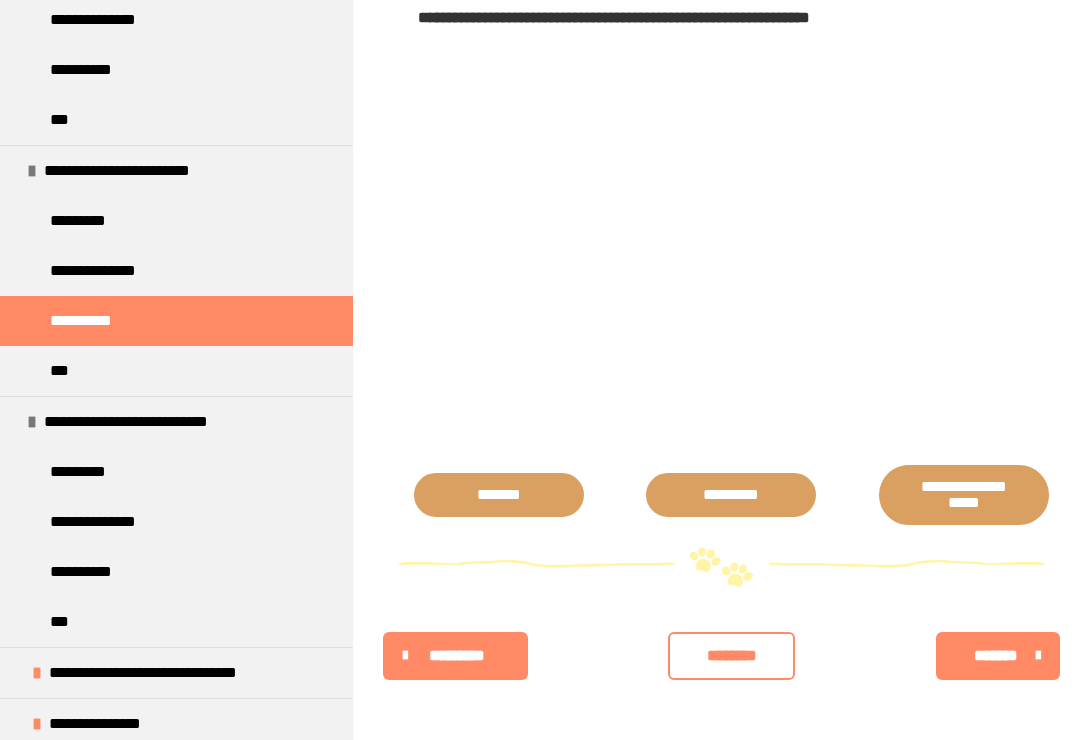 click on "**********" at bounding box center (176, 572) 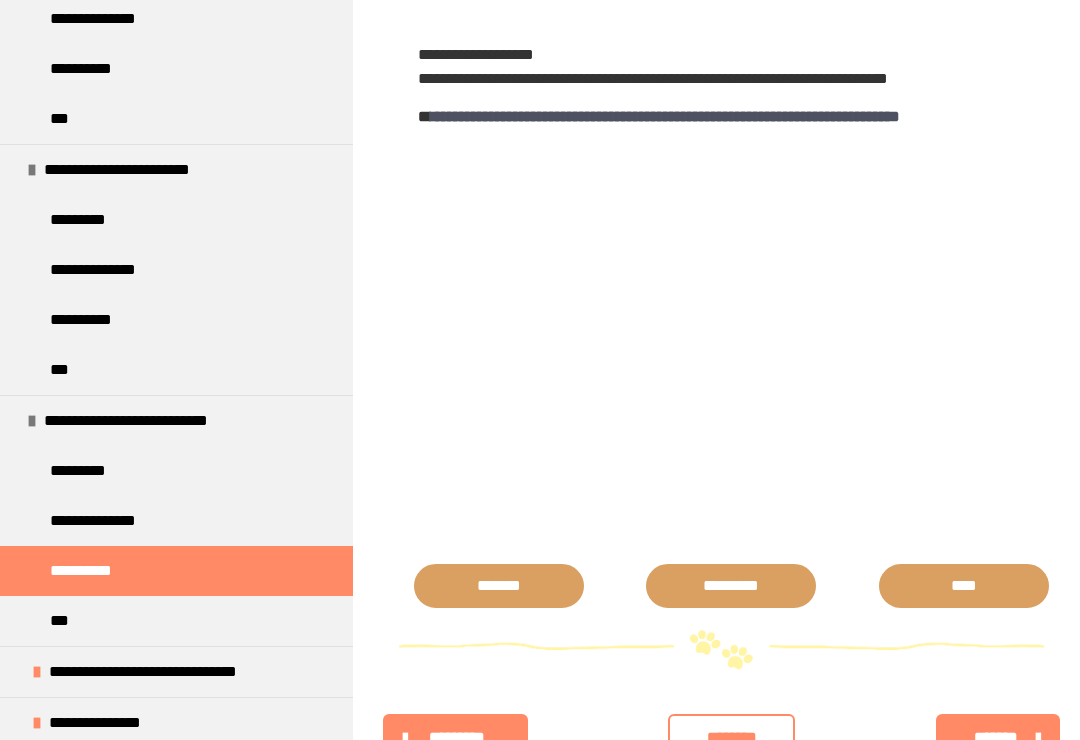 scroll, scrollTop: 1307, scrollLeft: 0, axis: vertical 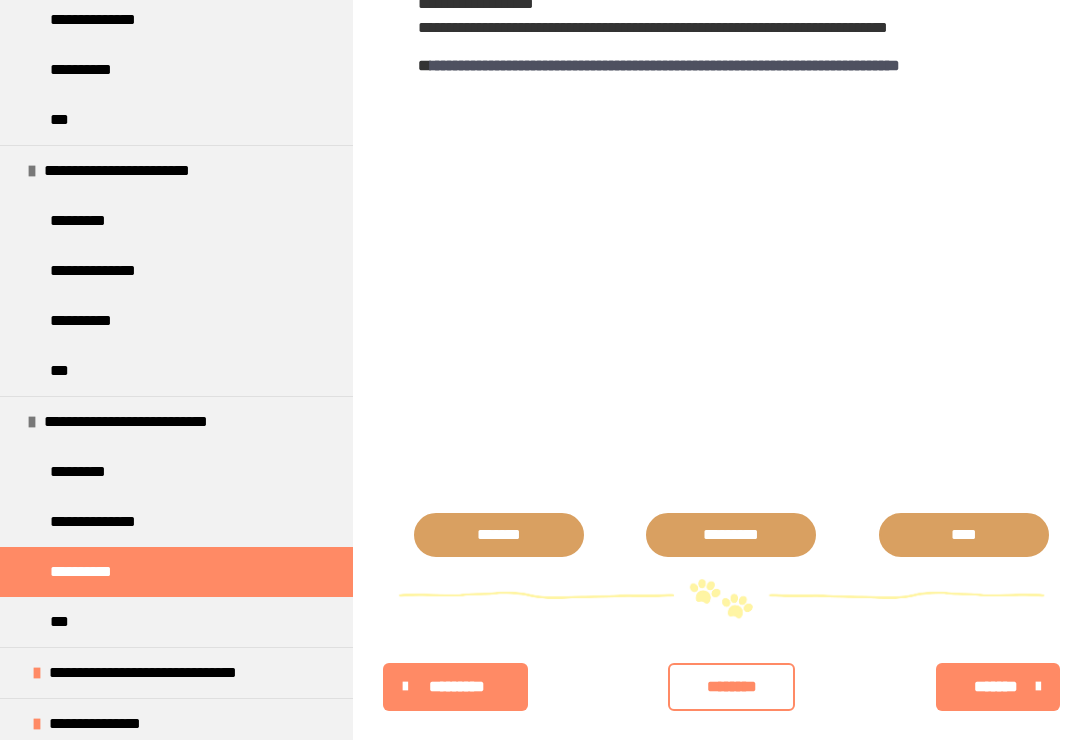 click on "**********" at bounding box center (187, 673) 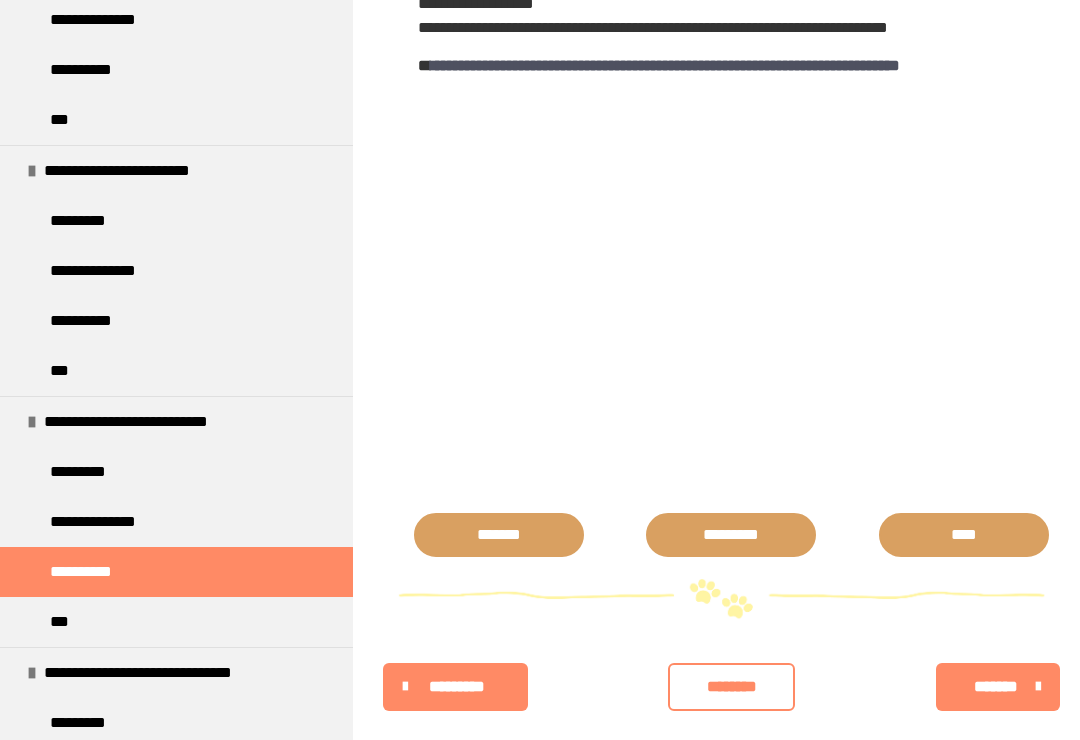 click on "**********" at bounding box center [182, 673] 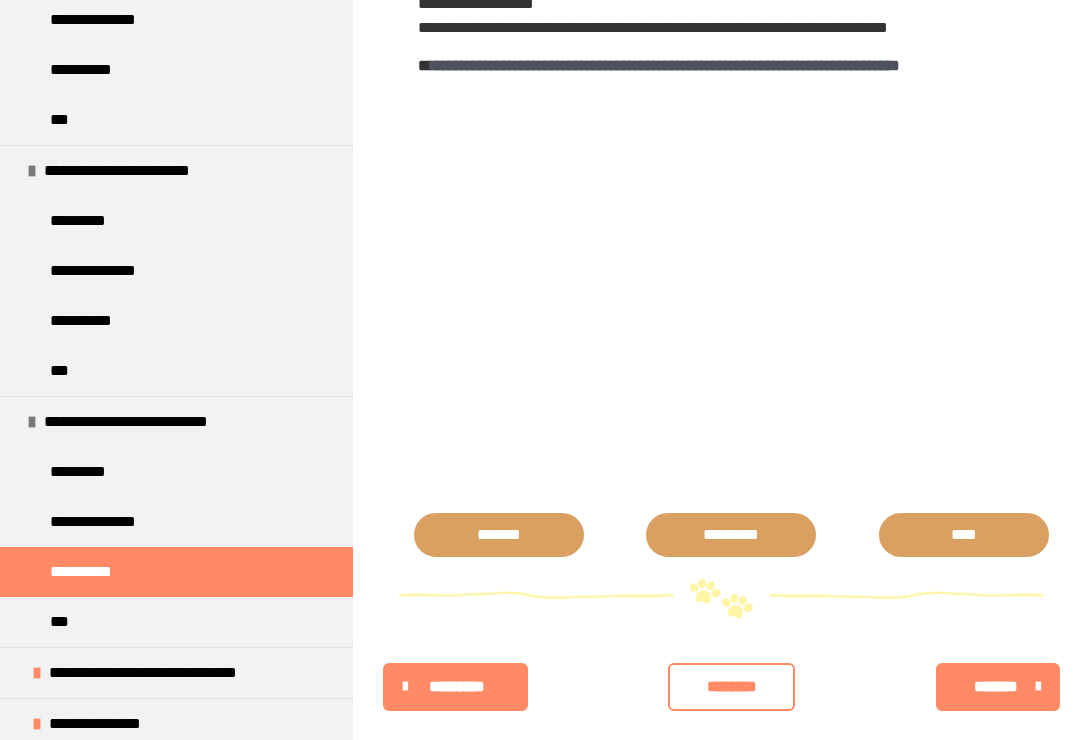 click on "**********" at bounding box center (187, 673) 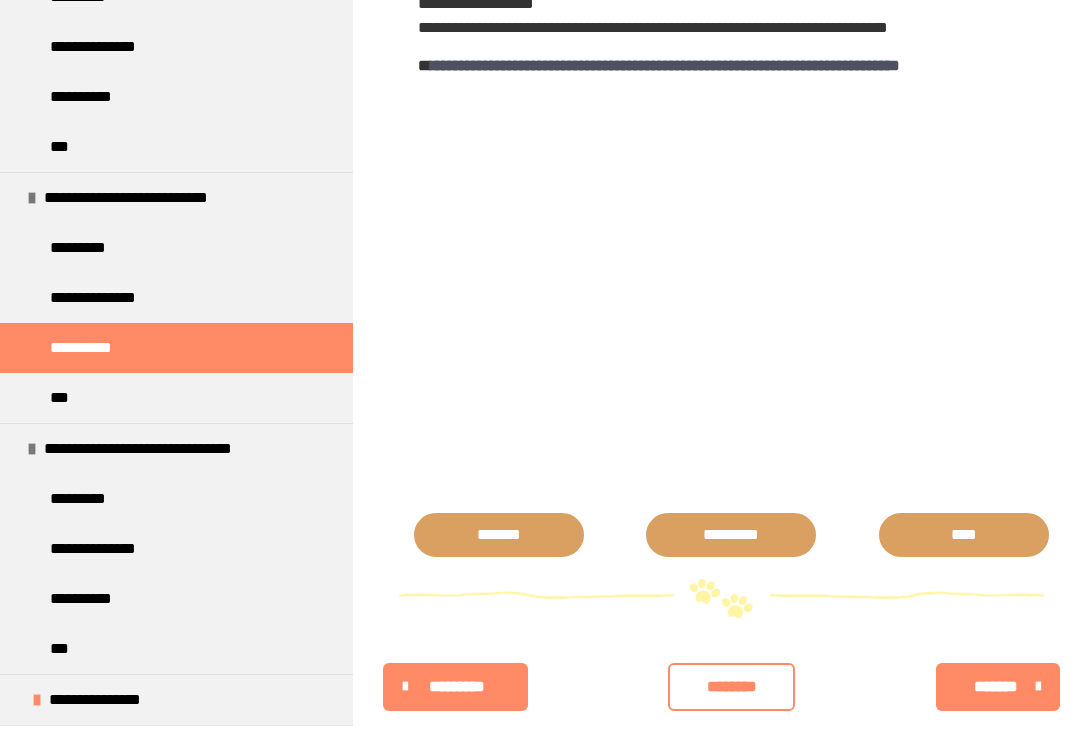 scroll, scrollTop: 1530, scrollLeft: 0, axis: vertical 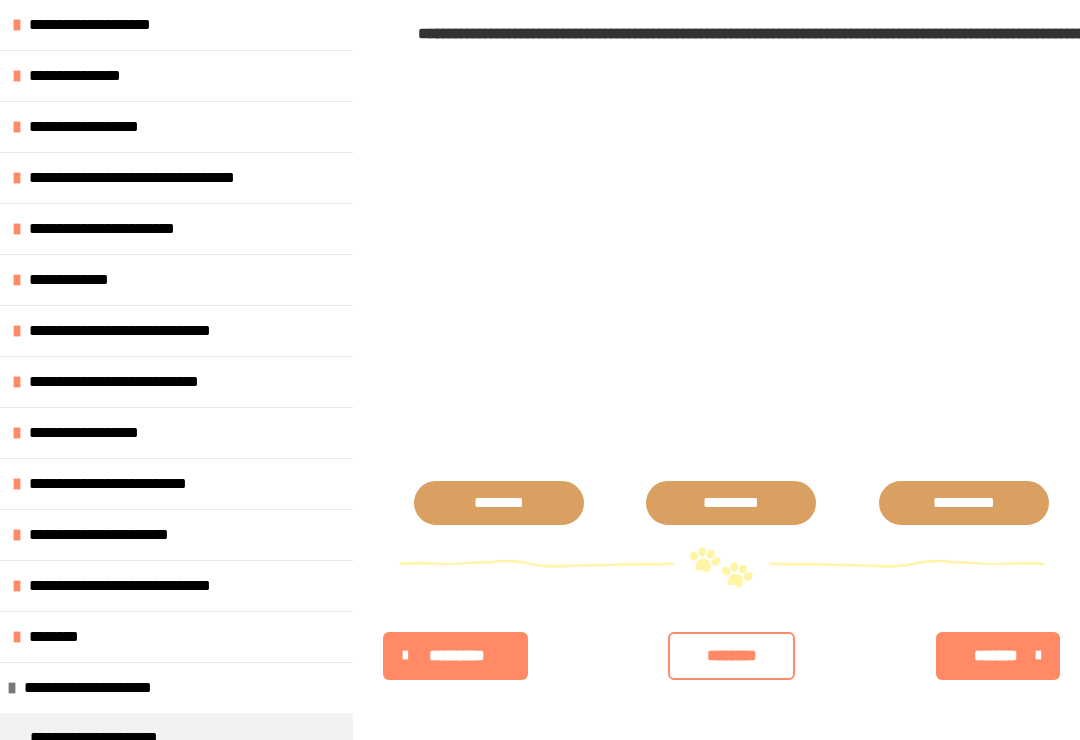 click on "**********" at bounding box center (150, 586) 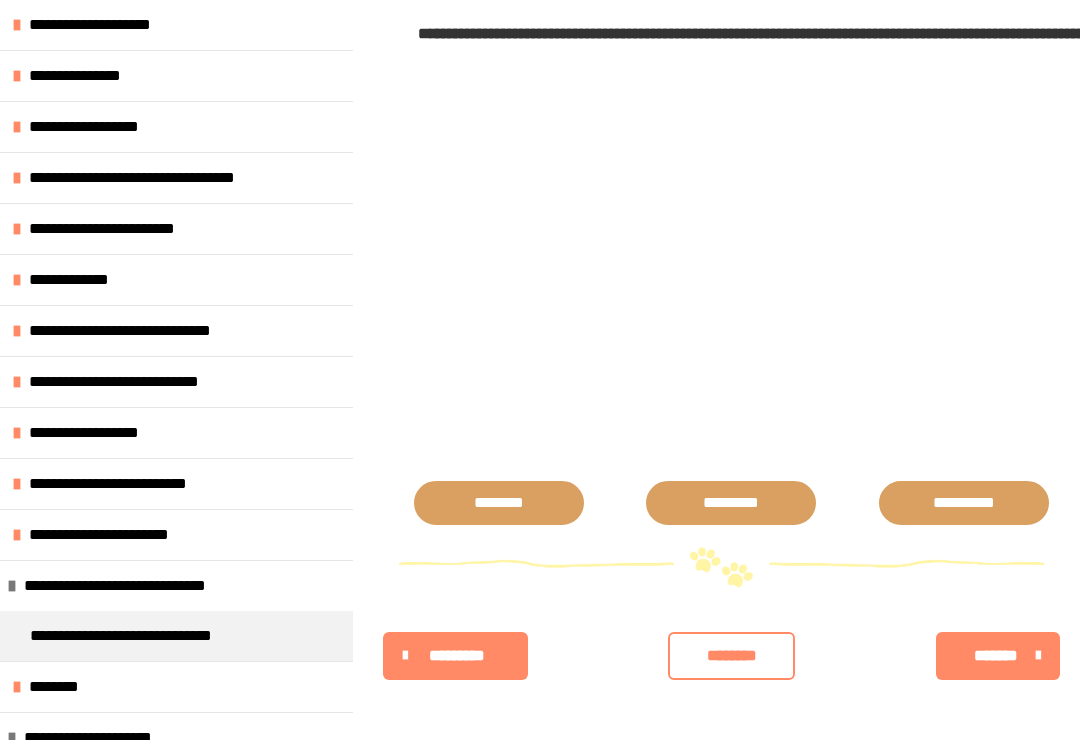 click on "**********" at bounding box center (151, 636) 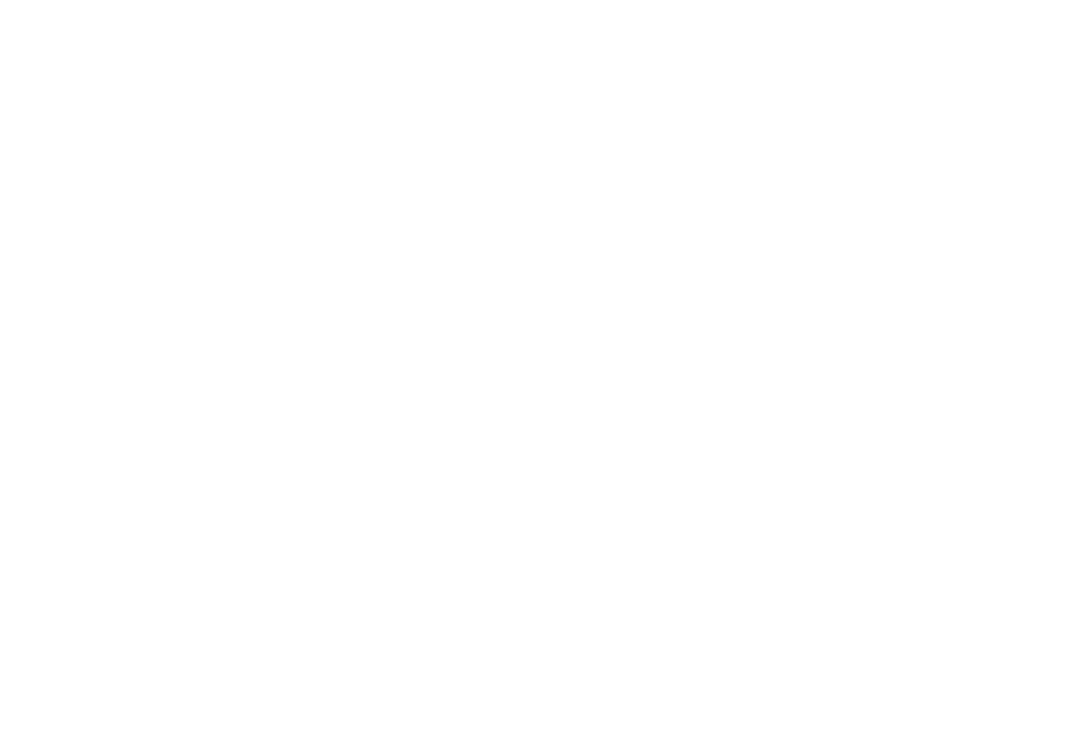 scroll, scrollTop: 4479, scrollLeft: 0, axis: vertical 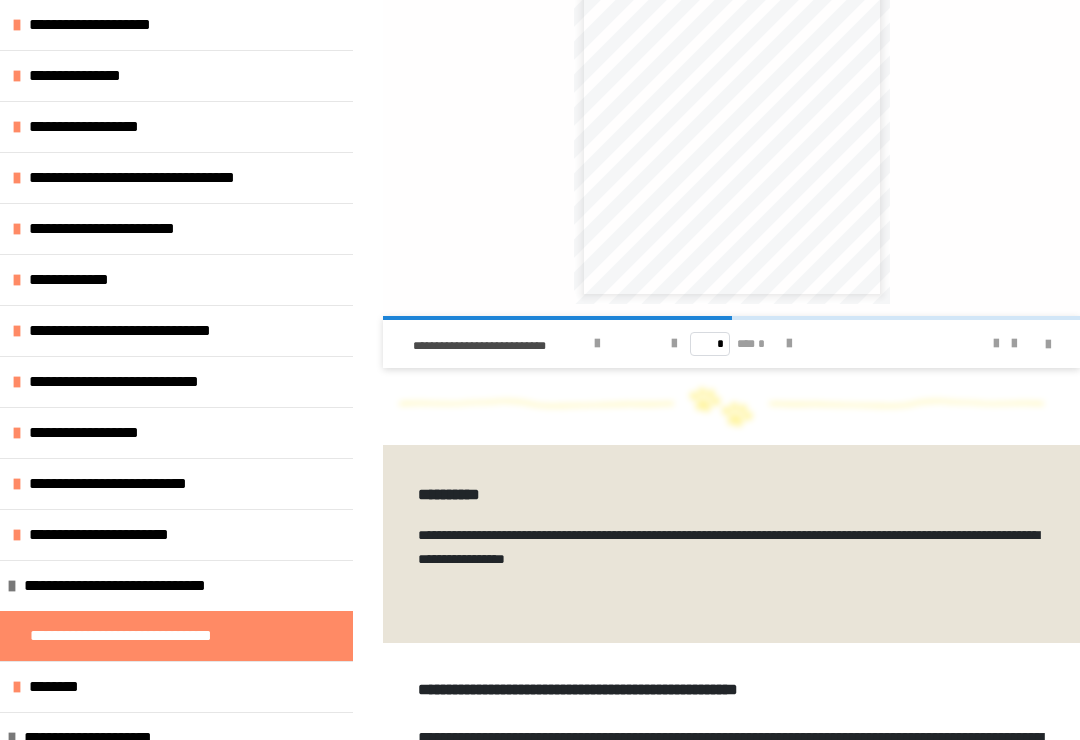 click on "********" at bounding box center (176, 686) 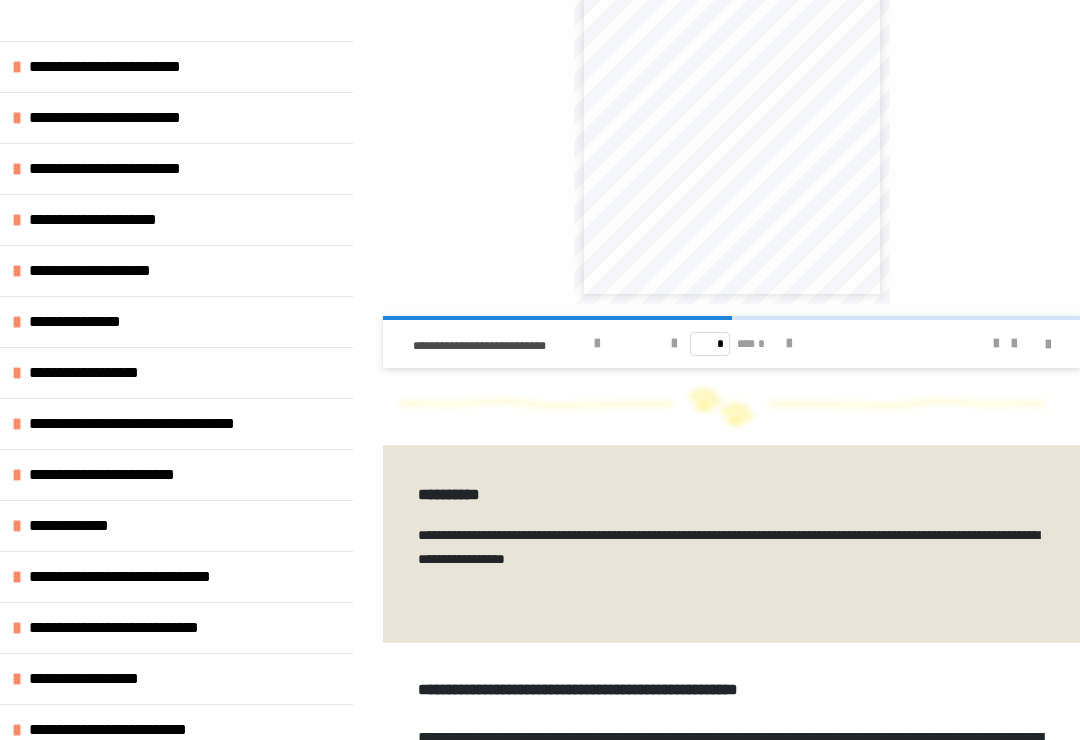 scroll, scrollTop: 183, scrollLeft: 0, axis: vertical 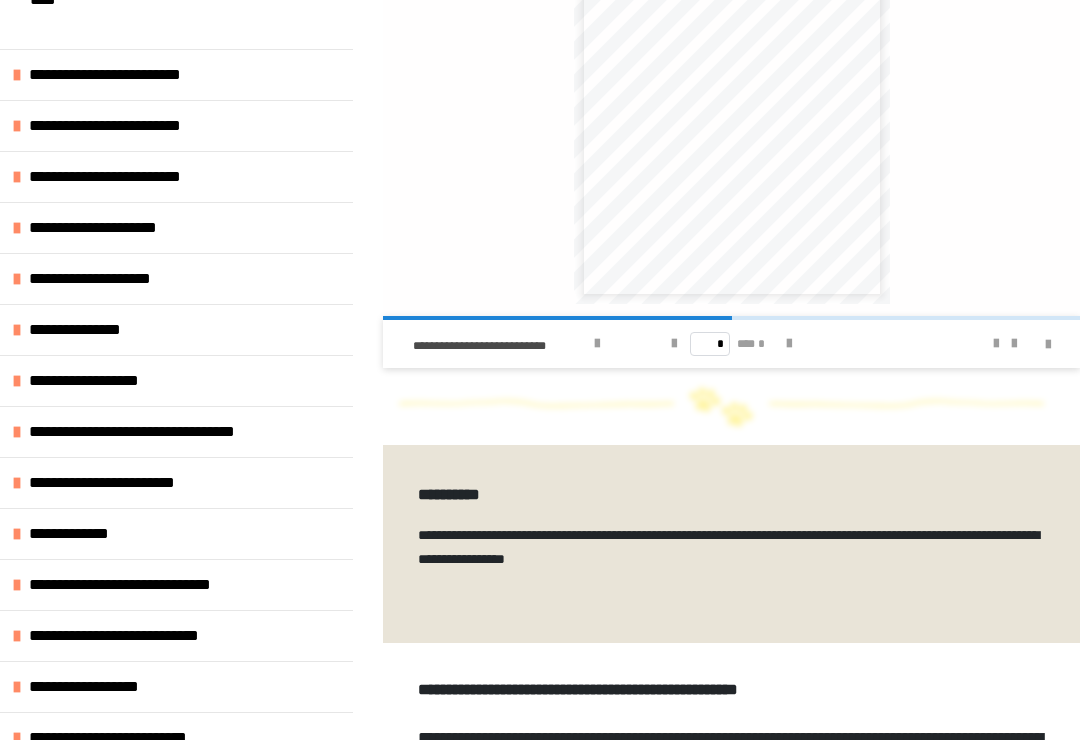 click on "**********" at bounding box center (176, 227) 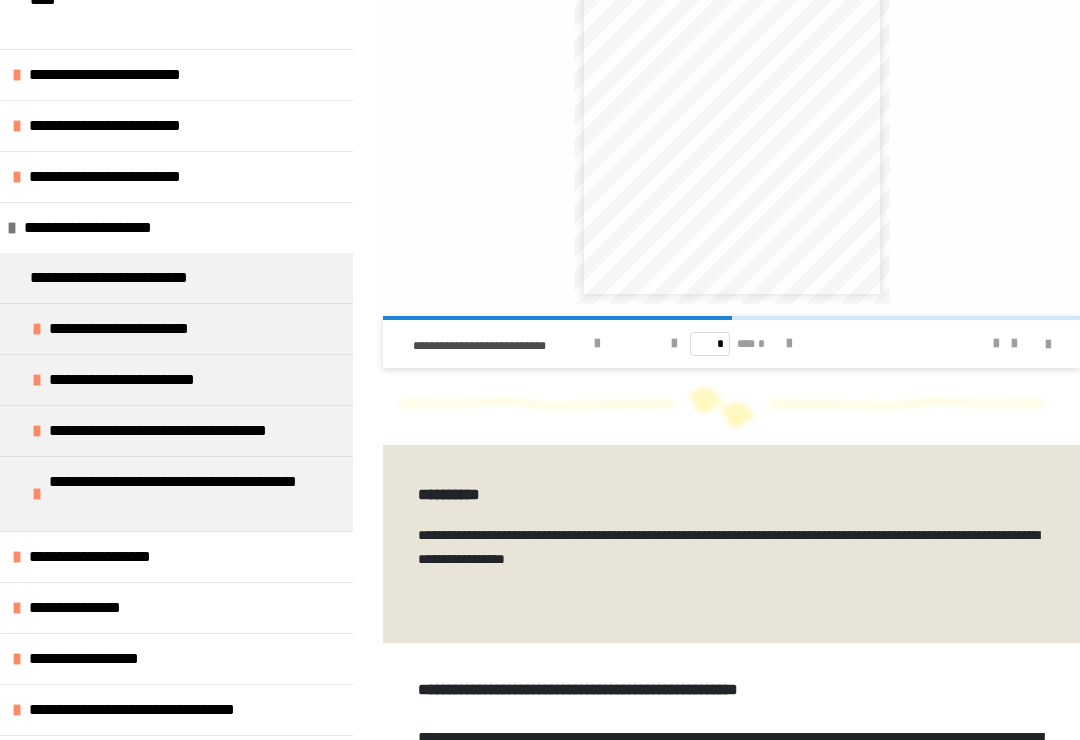 click on "**********" at bounding box center [134, 329] 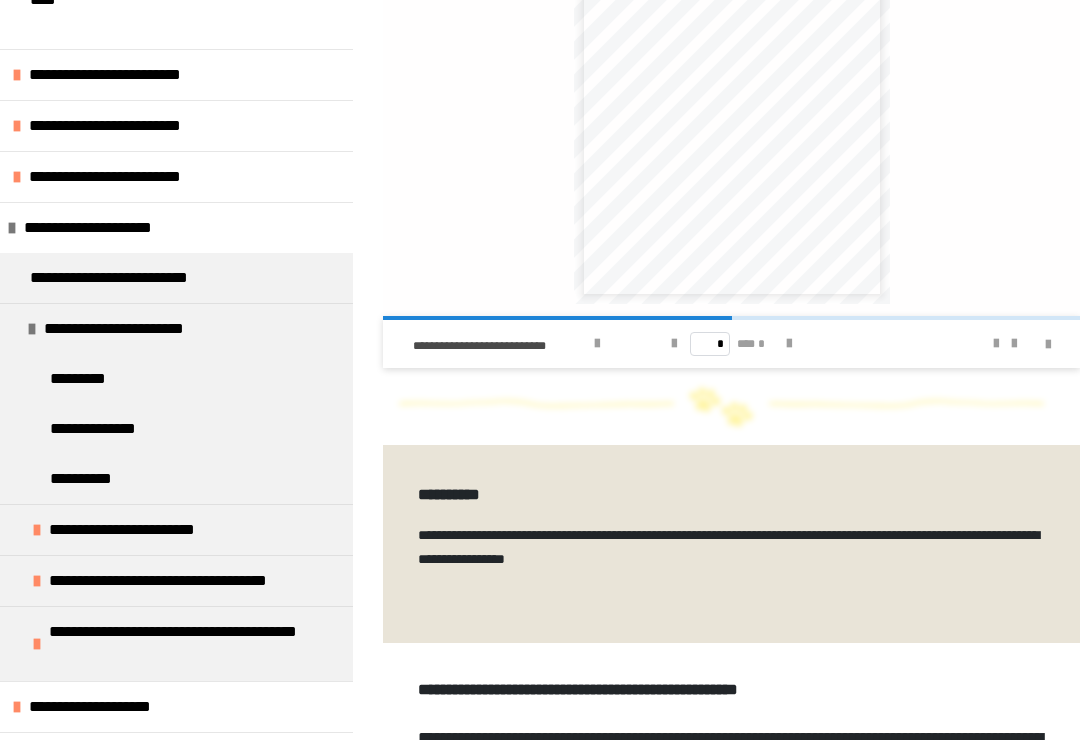 click on "**********" at bounding box center [176, 479] 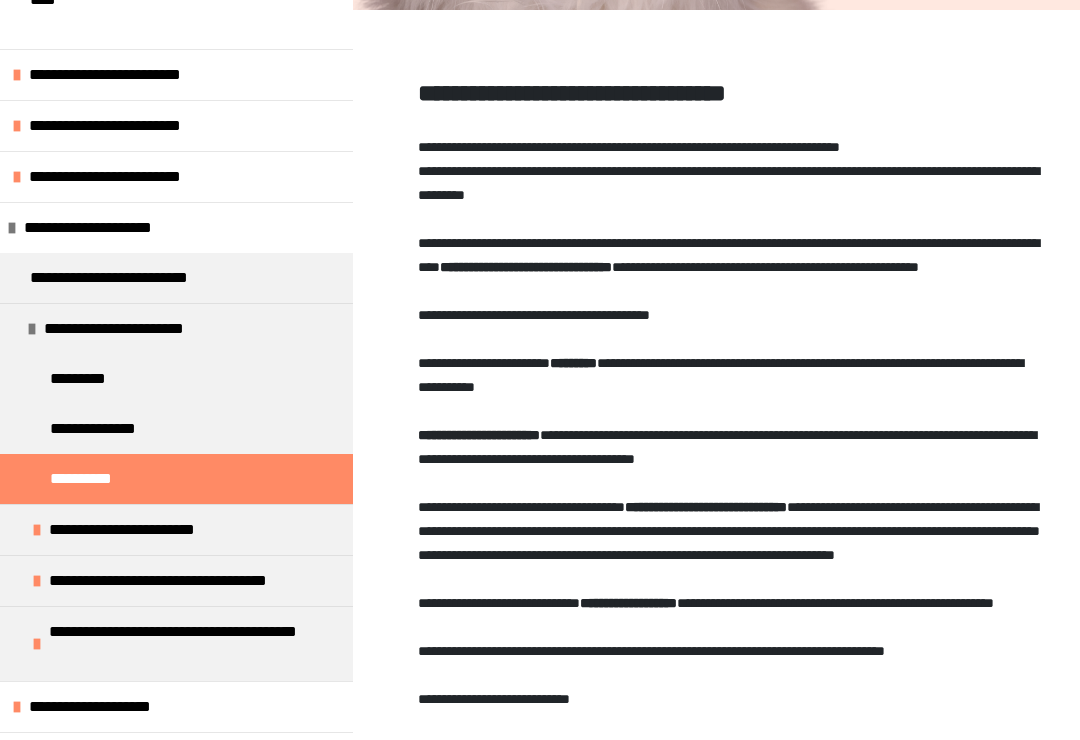 click on "**********" at bounding box center (176, 479) 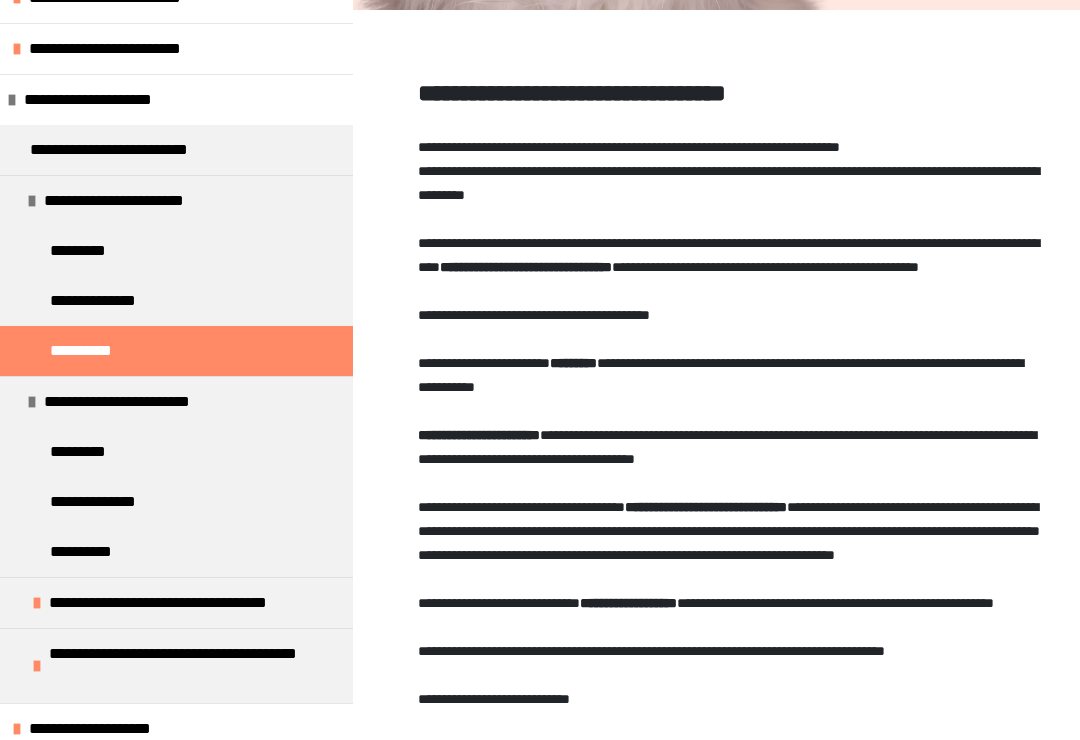 scroll, scrollTop: 311, scrollLeft: 0, axis: vertical 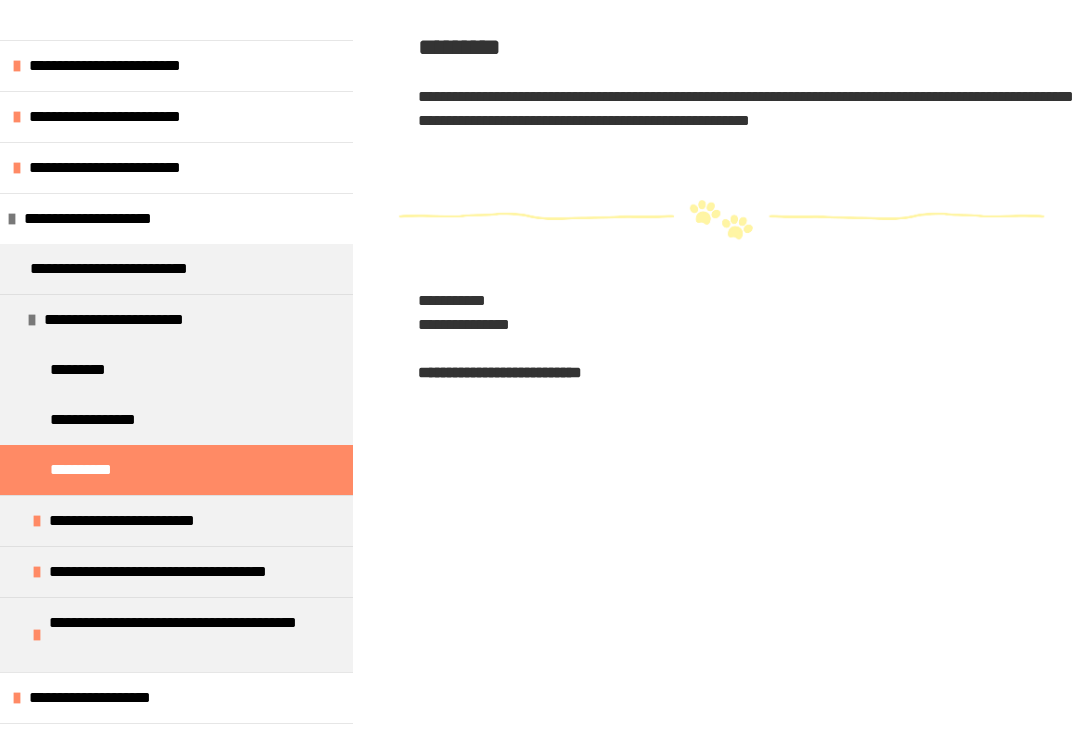click on "**********" at bounding box center [138, 521] 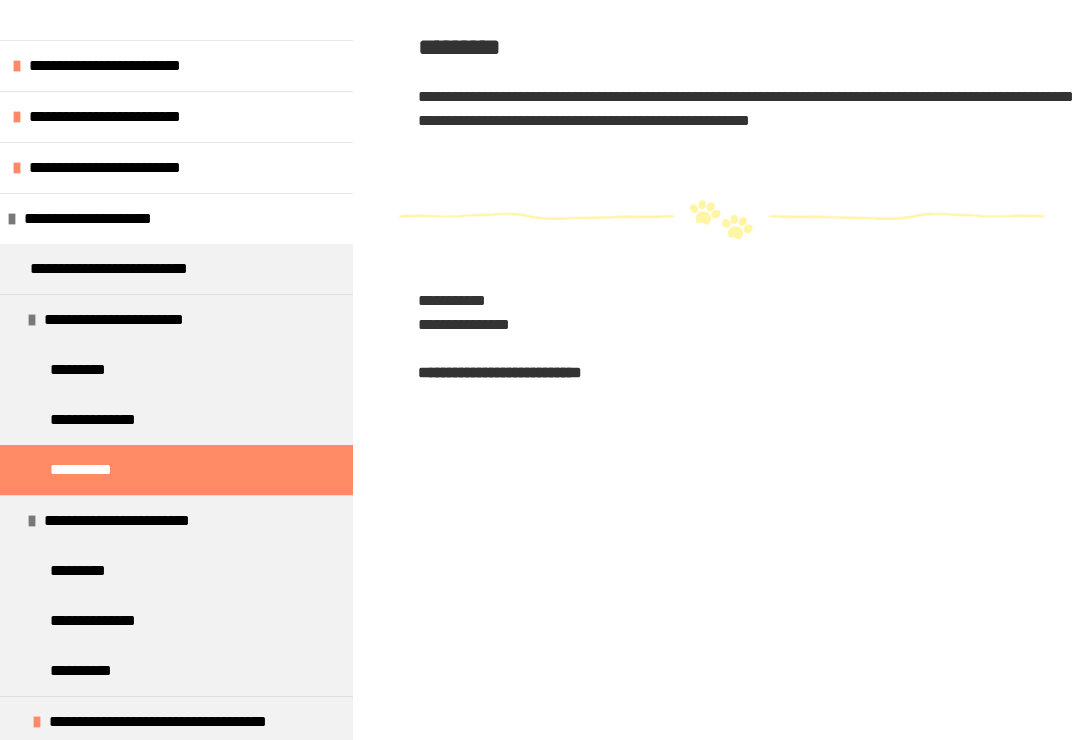 click on "**********" at bounding box center [176, 671] 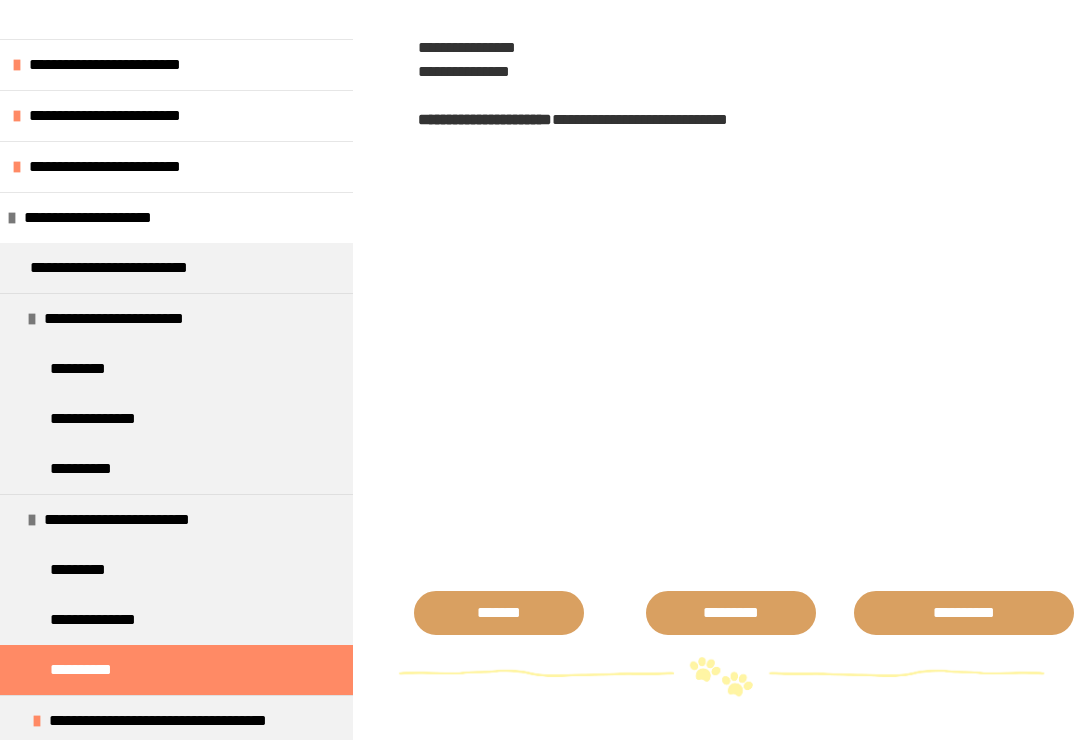 scroll, scrollTop: 2322, scrollLeft: 0, axis: vertical 